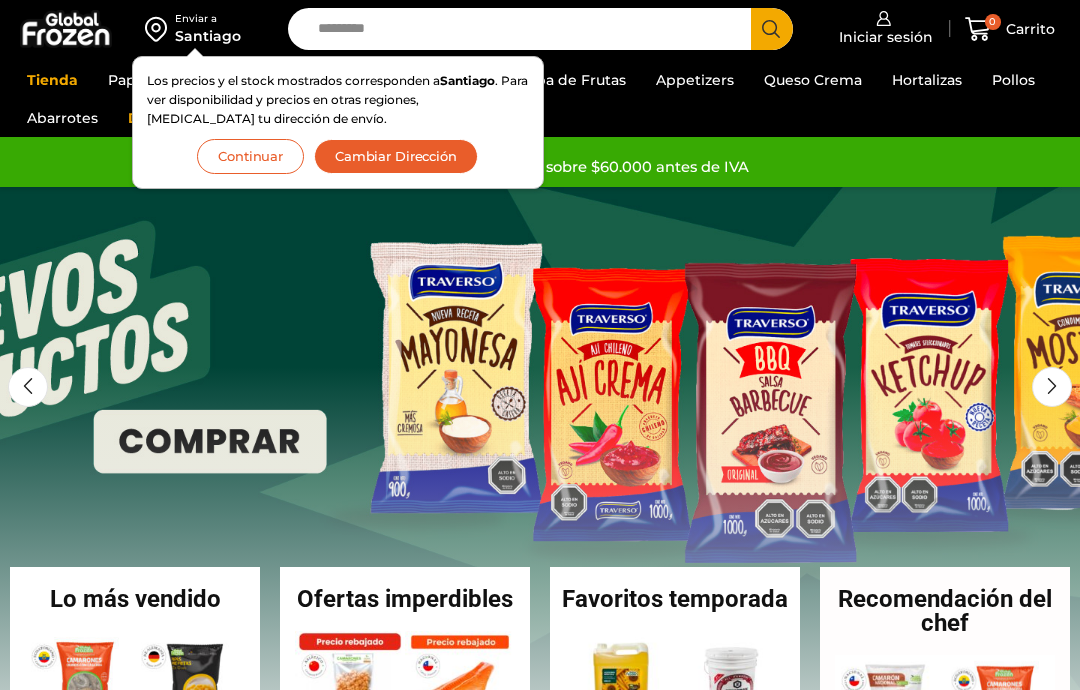 scroll, scrollTop: 0, scrollLeft: 0, axis: both 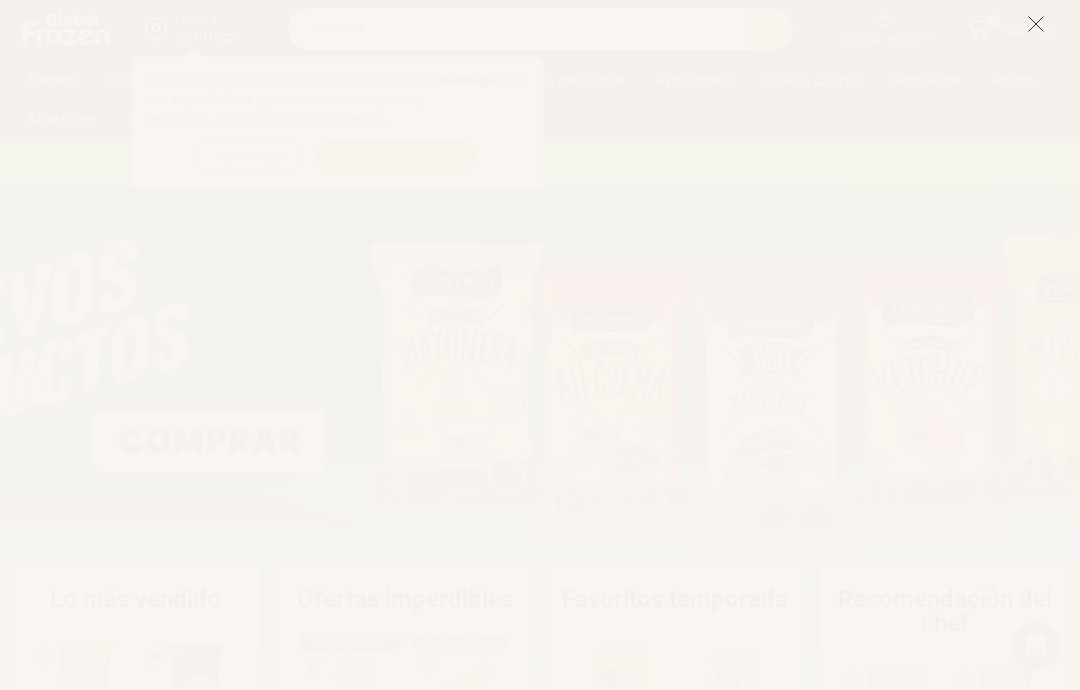 click 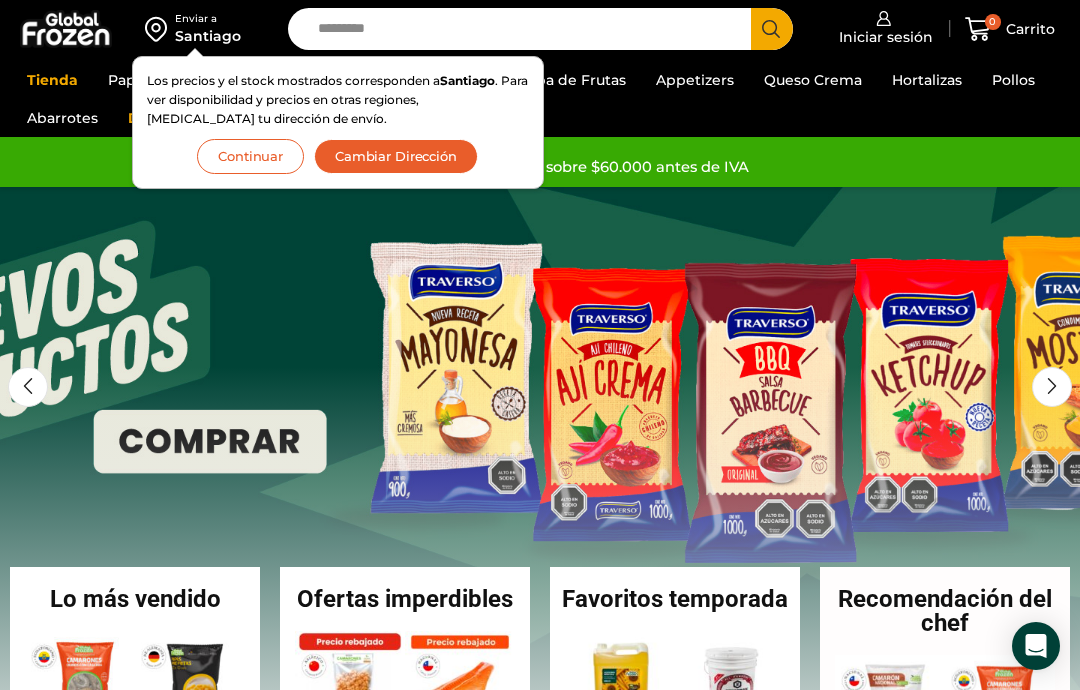 click on "Iniciar sesión" at bounding box center (883, 37) 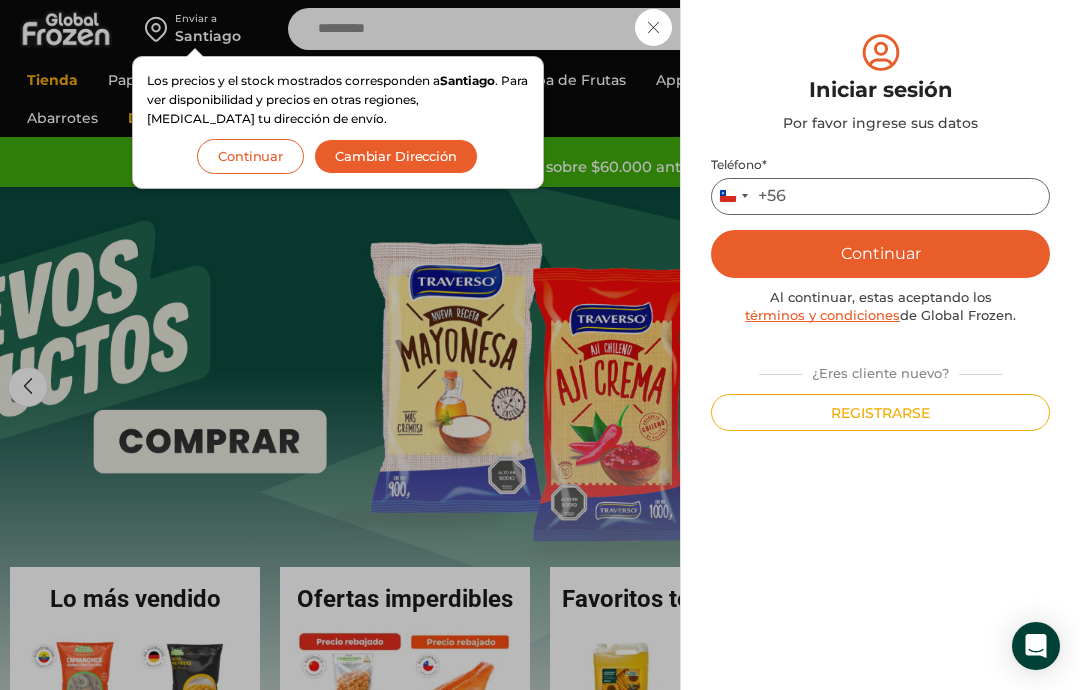 click on "Teléfono
*" at bounding box center (880, 196) 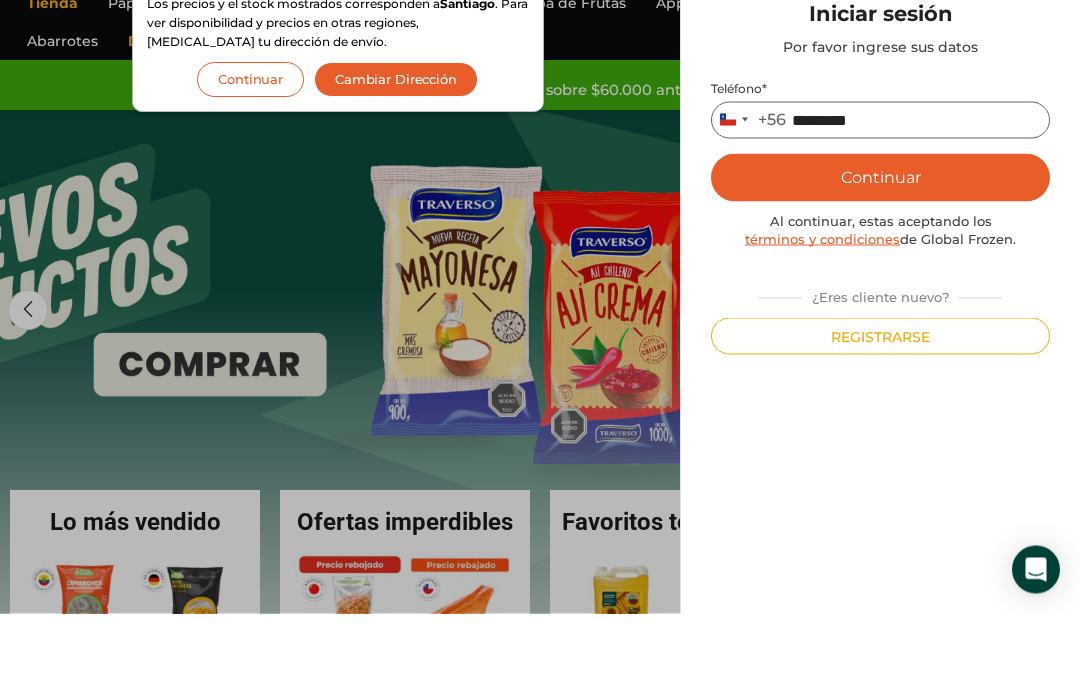 type on "*********" 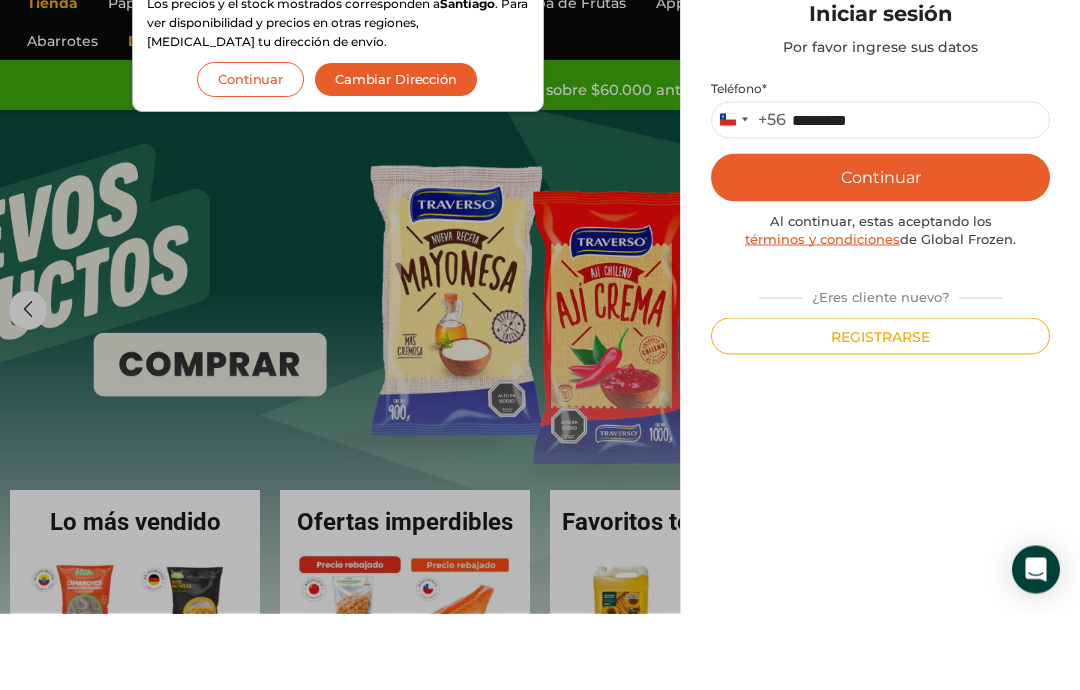 click on "Continuar" at bounding box center (880, 254) 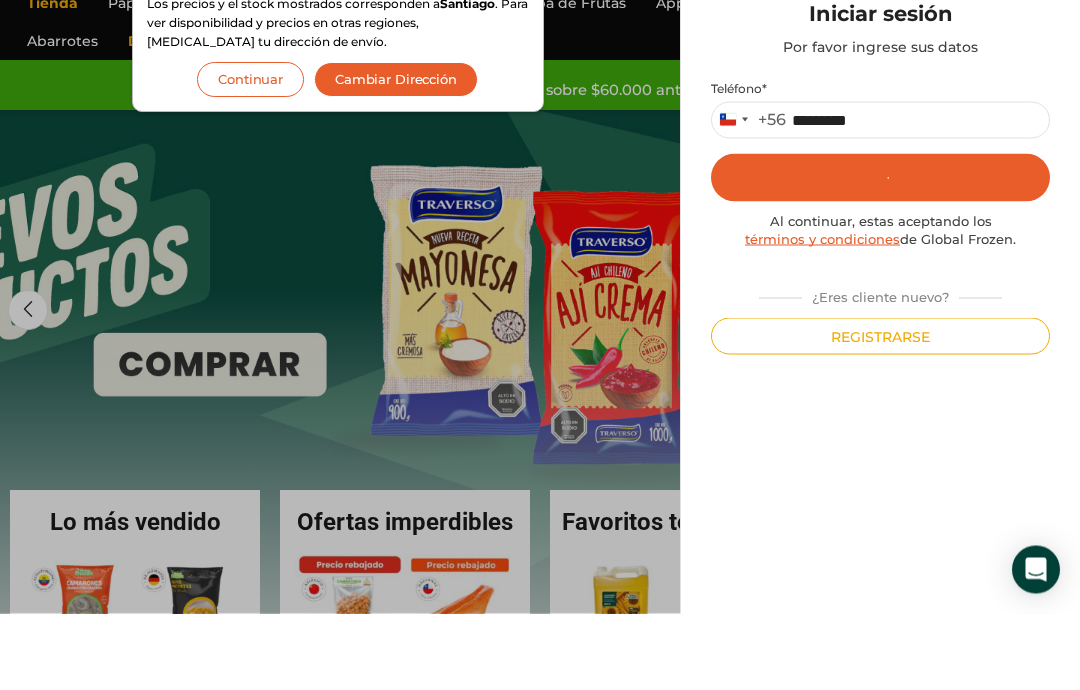 scroll, scrollTop: 77, scrollLeft: 0, axis: vertical 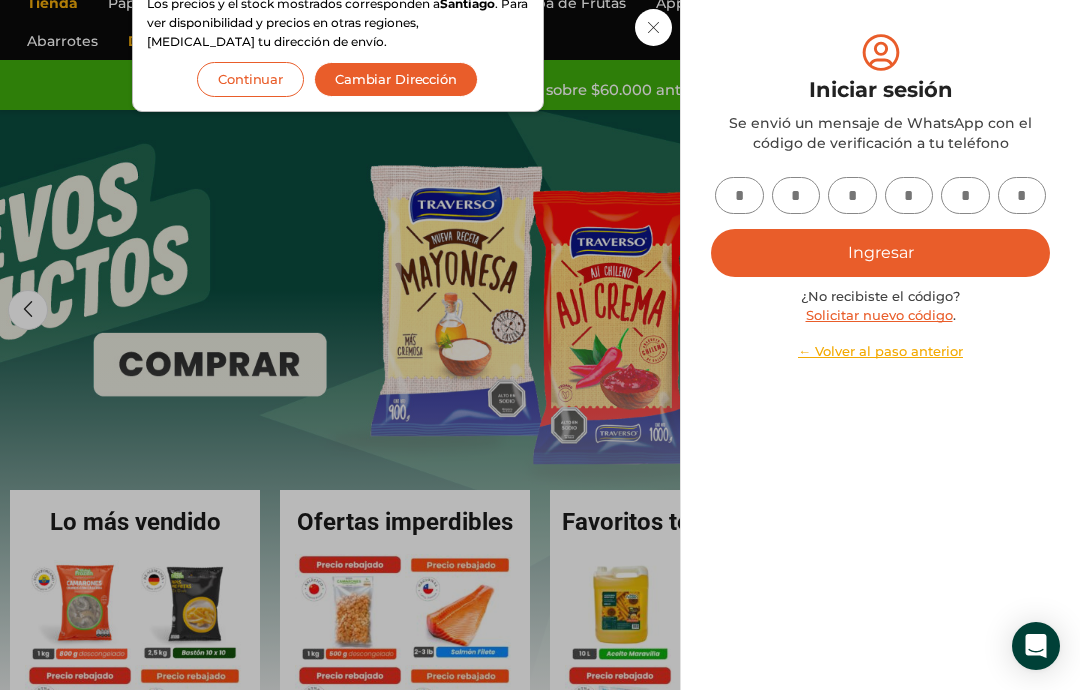 click at bounding box center (739, 195) 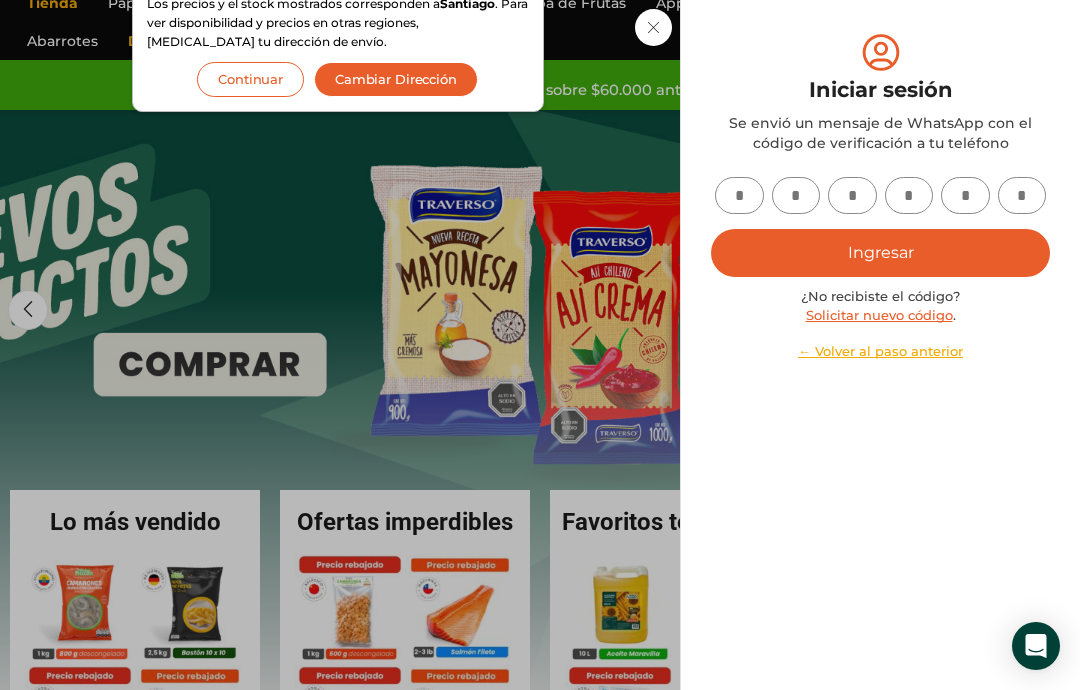scroll, scrollTop: 76, scrollLeft: 0, axis: vertical 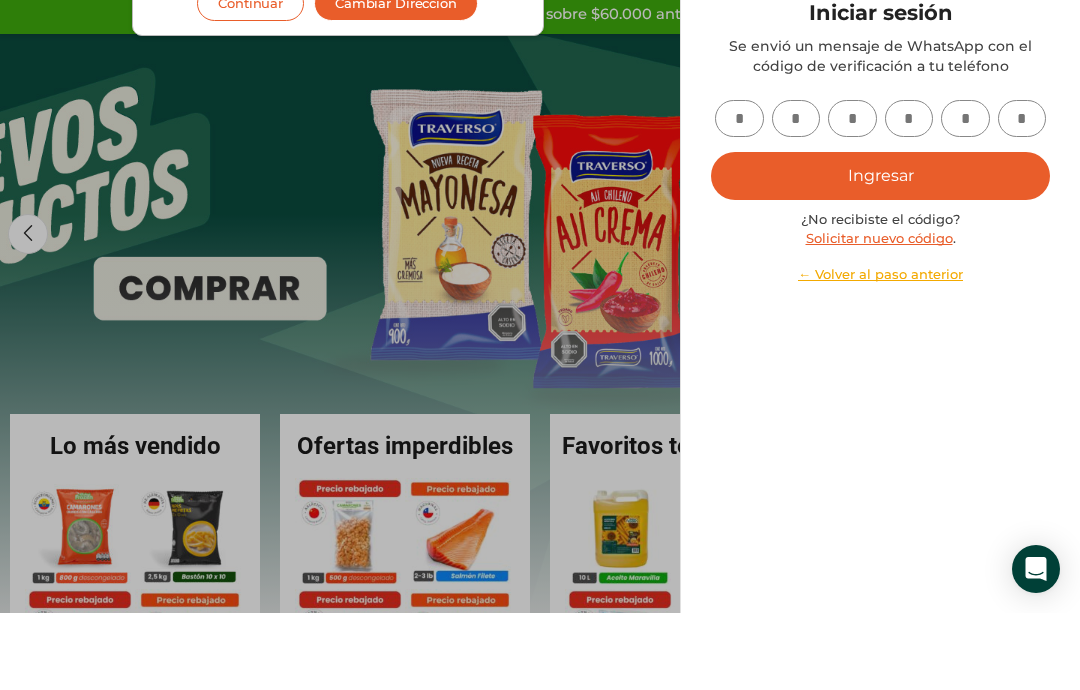 type on "*" 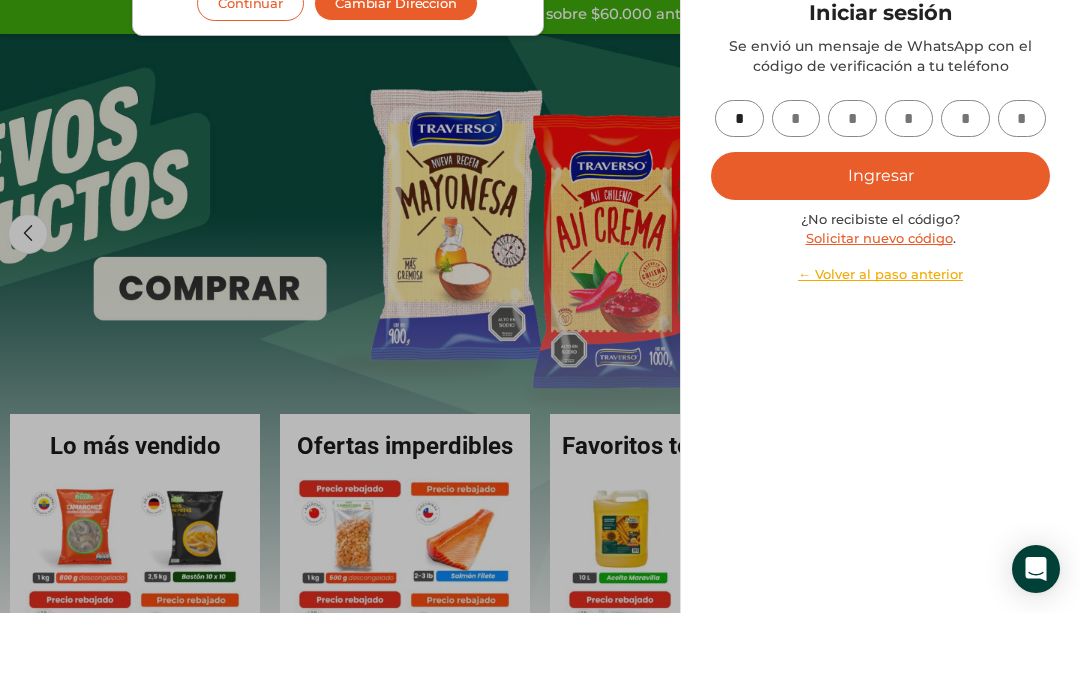 type on "*" 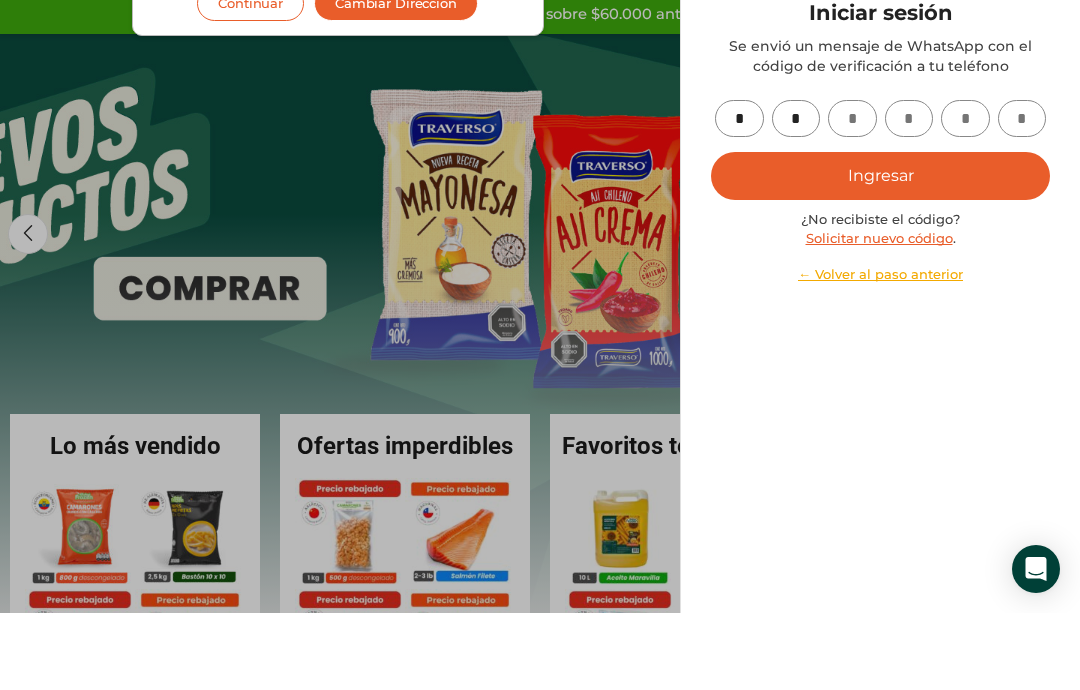 type on "*" 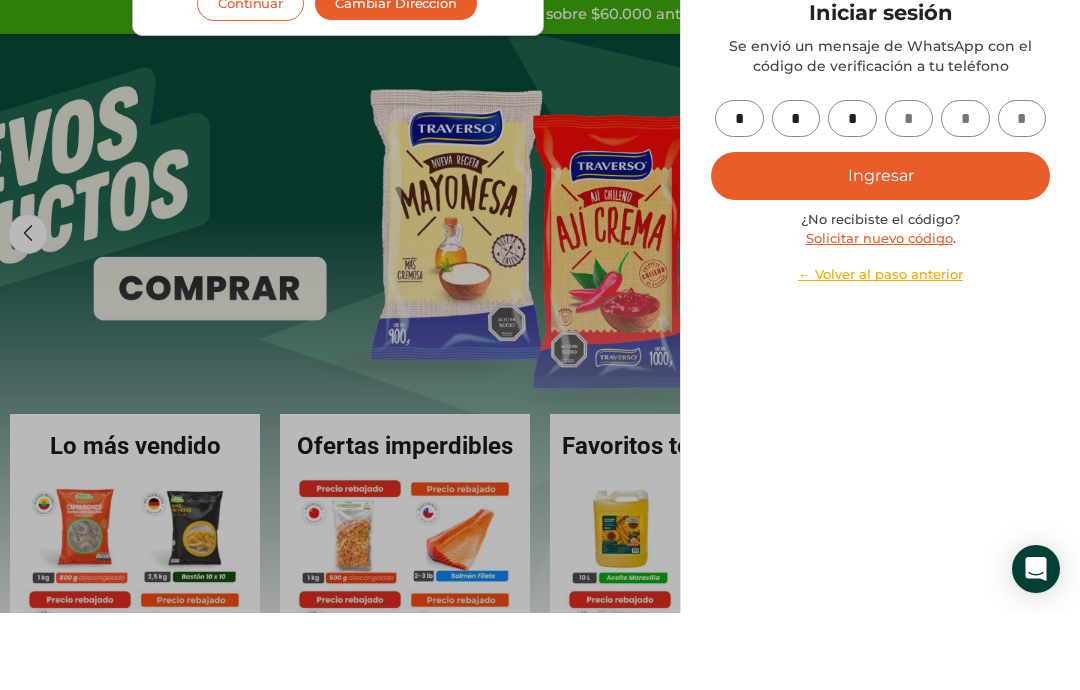 type on "*" 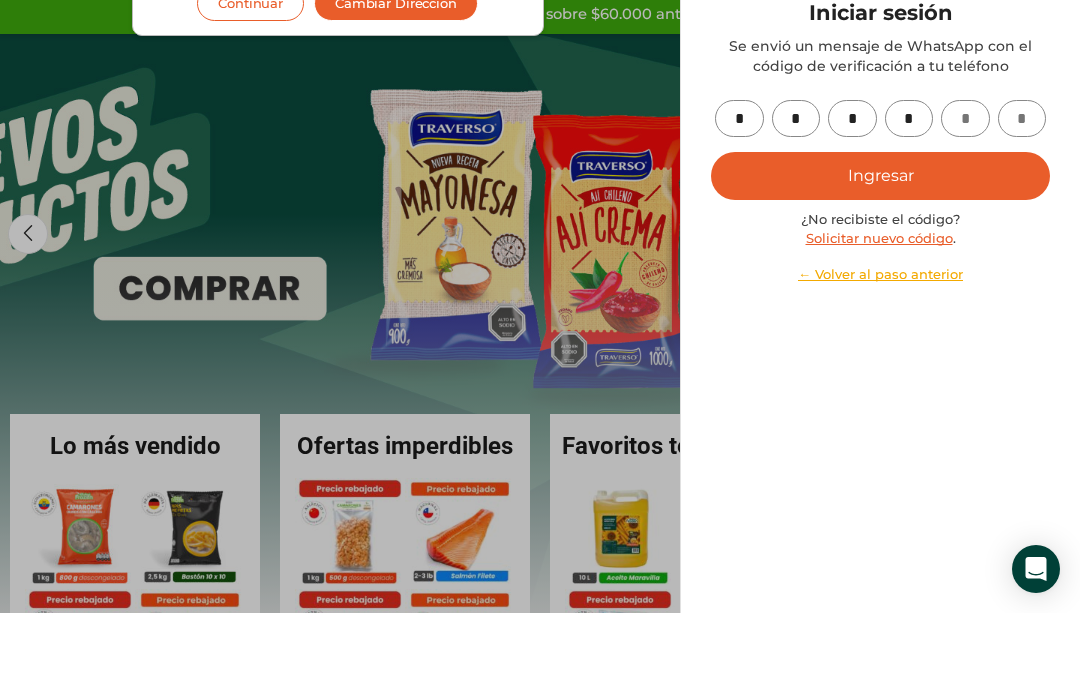 type on "*" 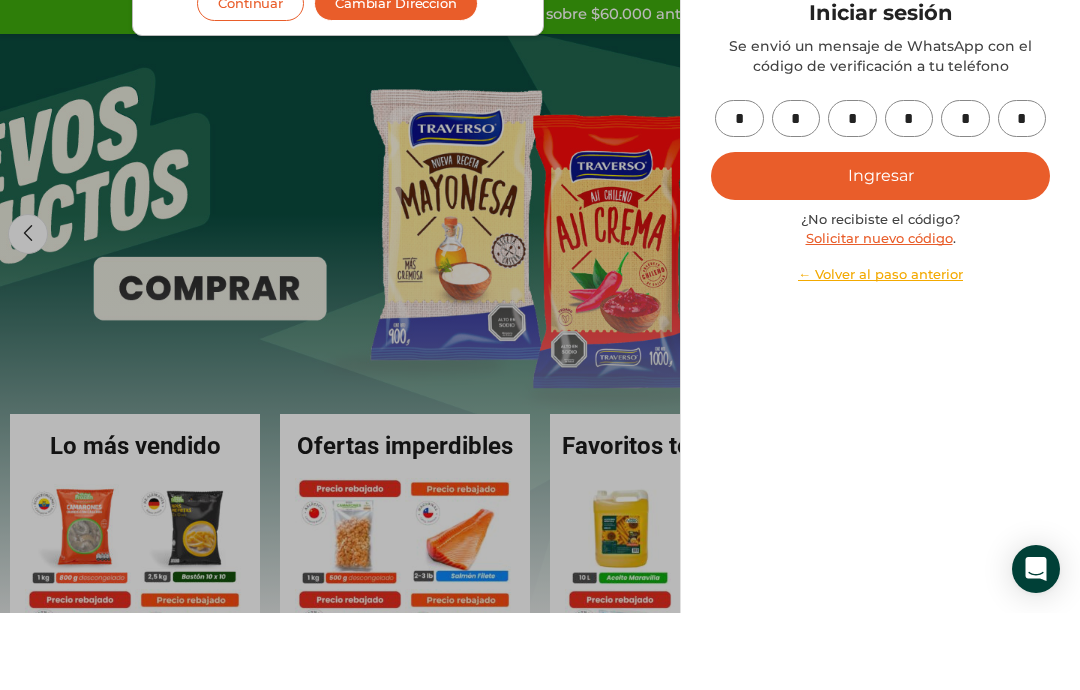 type on "*" 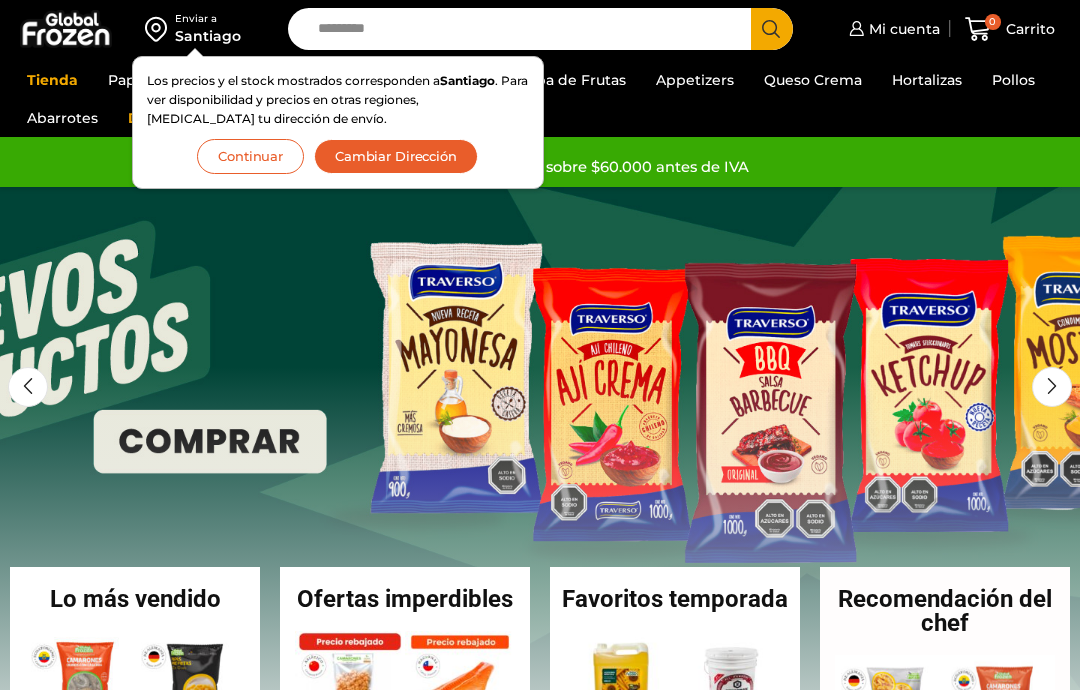 scroll, scrollTop: 0, scrollLeft: 0, axis: both 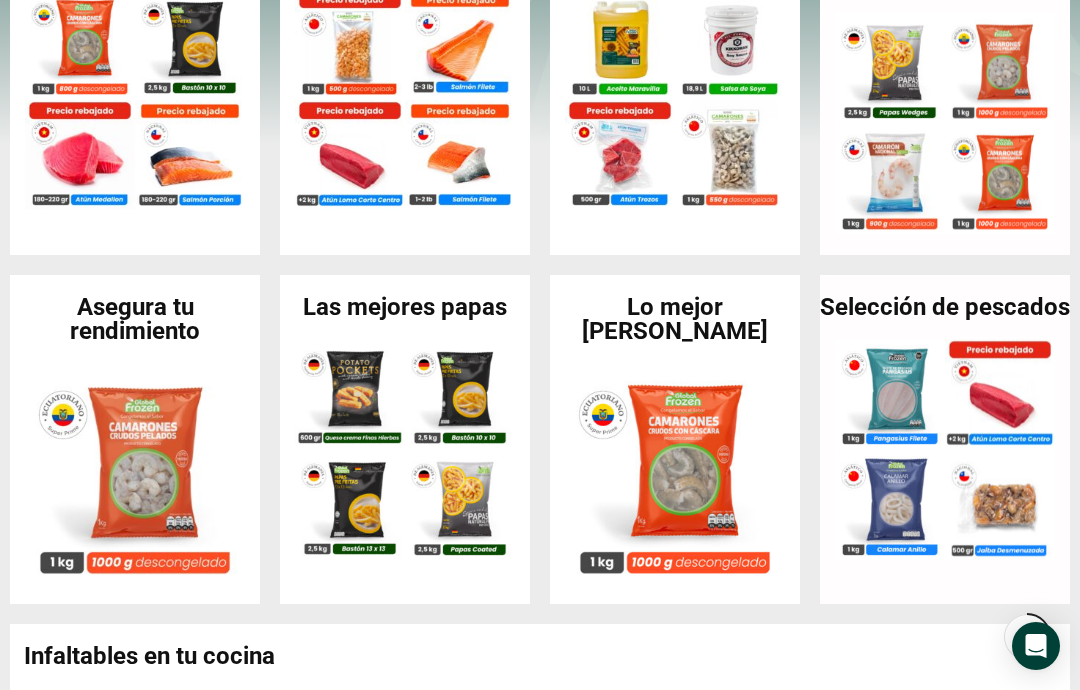 click at bounding box center (350, 505) 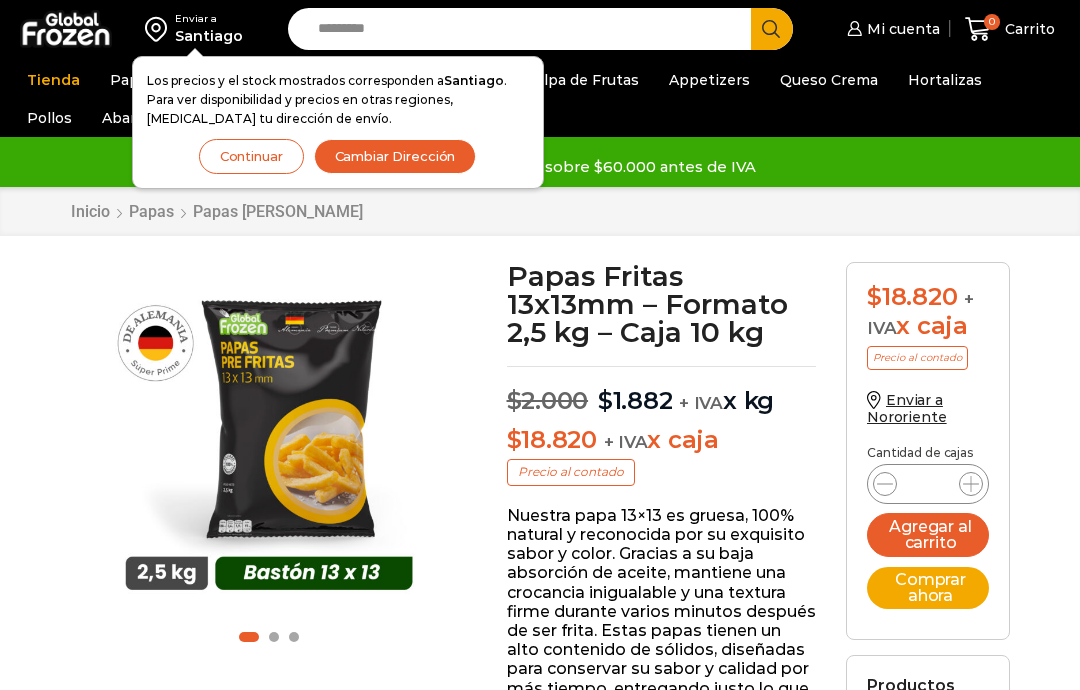 scroll, scrollTop: 0, scrollLeft: 0, axis: both 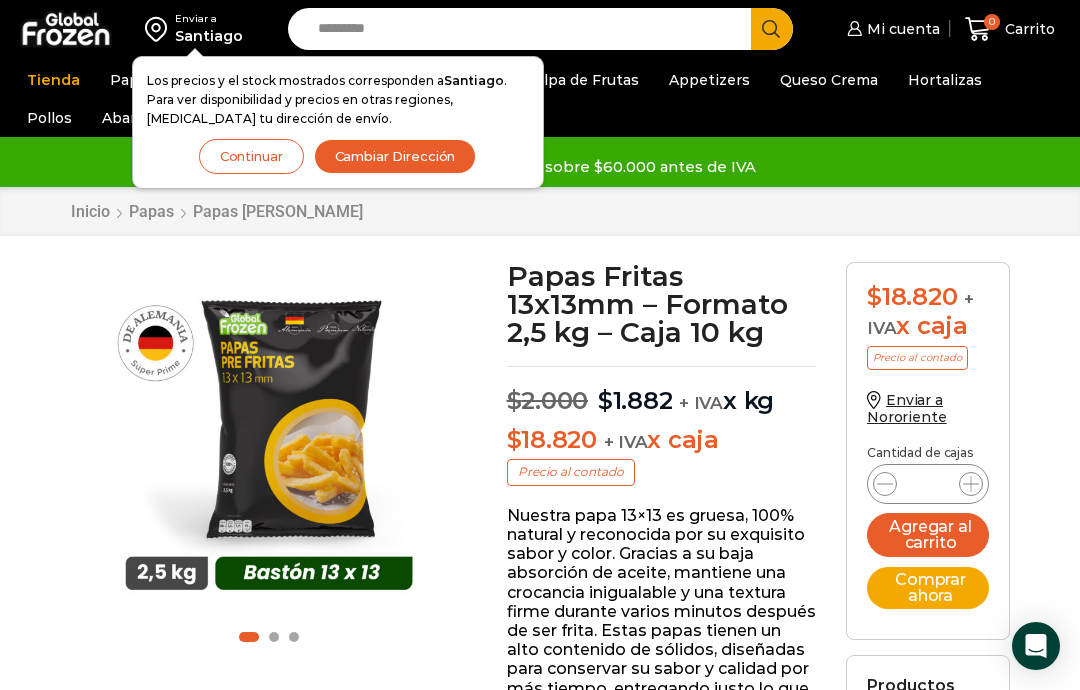 click on "*" at bounding box center (928, 484) 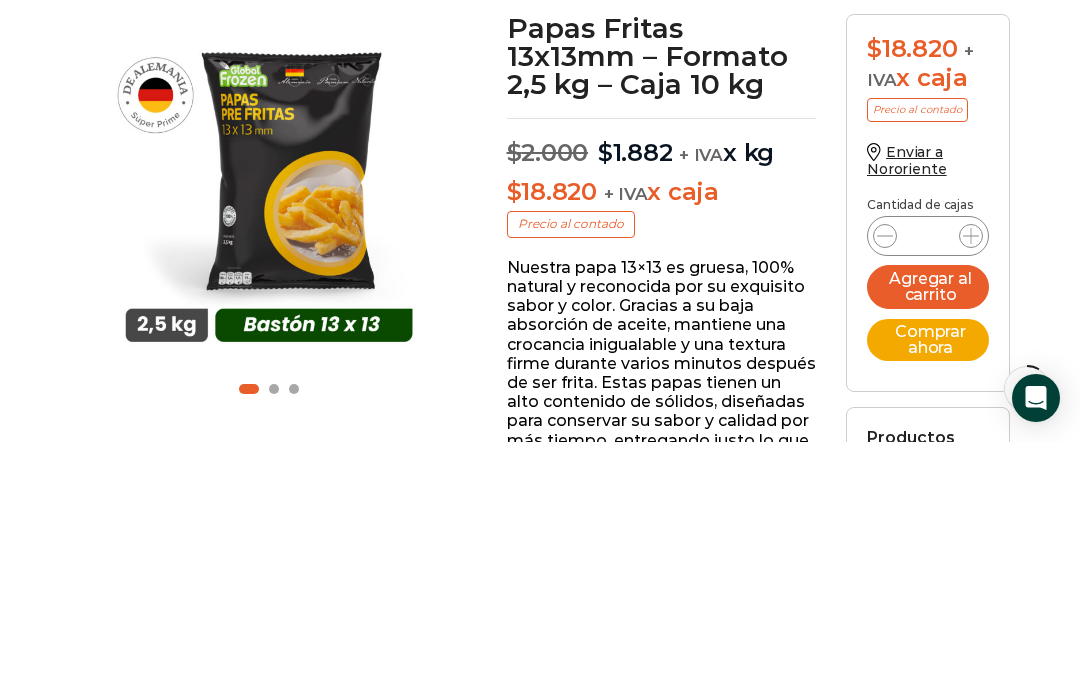 click on "*" at bounding box center [928, 484] 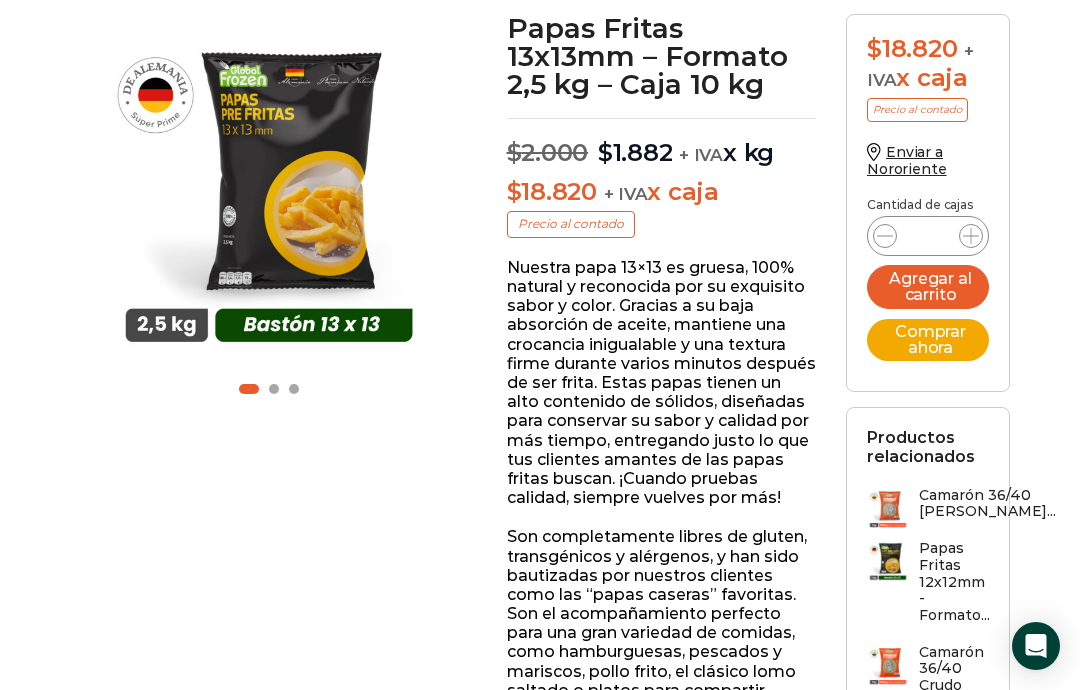 click on "video
Pasa el mouse por encima de la imagen para aplicar zoom
Papas Fritas 13x13mm – Formato 2,5 kg – Caja 10 kg
Papas Fritas 13x13mm – Formato 2,5 kg – Caja 10 kg
$ 2.000   Original price was: $2.000. $ 1.882 Current price is: $1.882.   + IVA  x kg
$ 18.820   + IVA  x caja
Precio al contado
Compromiso con la sostenibilidad: Este producto proviene de un proveedor galardonado con el Premio Alemán de Sostenibilidad 2024, reafirmando nuestro compromiso con el medio ambiente y las prácticas responsables que cuidan el planeta." at bounding box center (540, 1553) 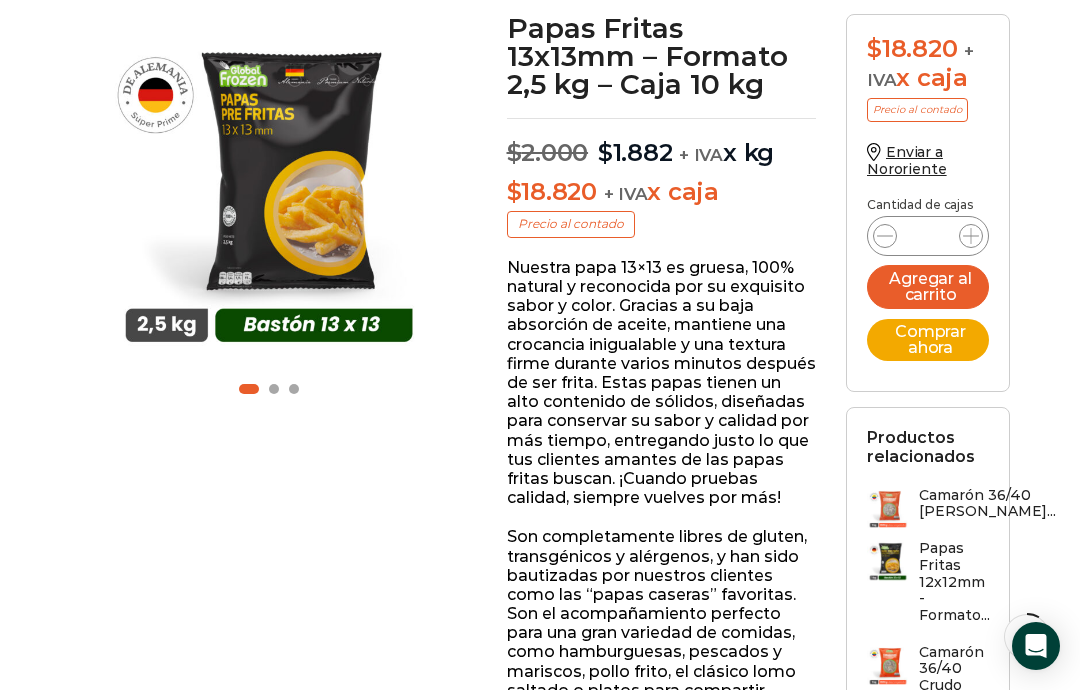 click on "Comprar ahora" at bounding box center (928, 340) 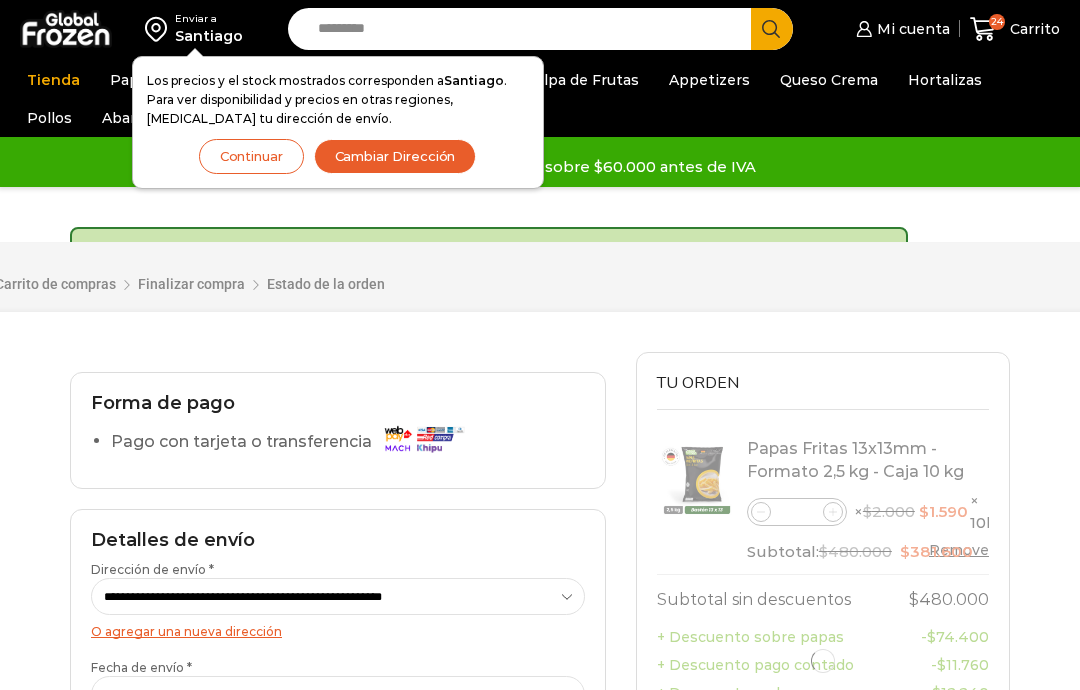 scroll, scrollTop: 516, scrollLeft: 0, axis: vertical 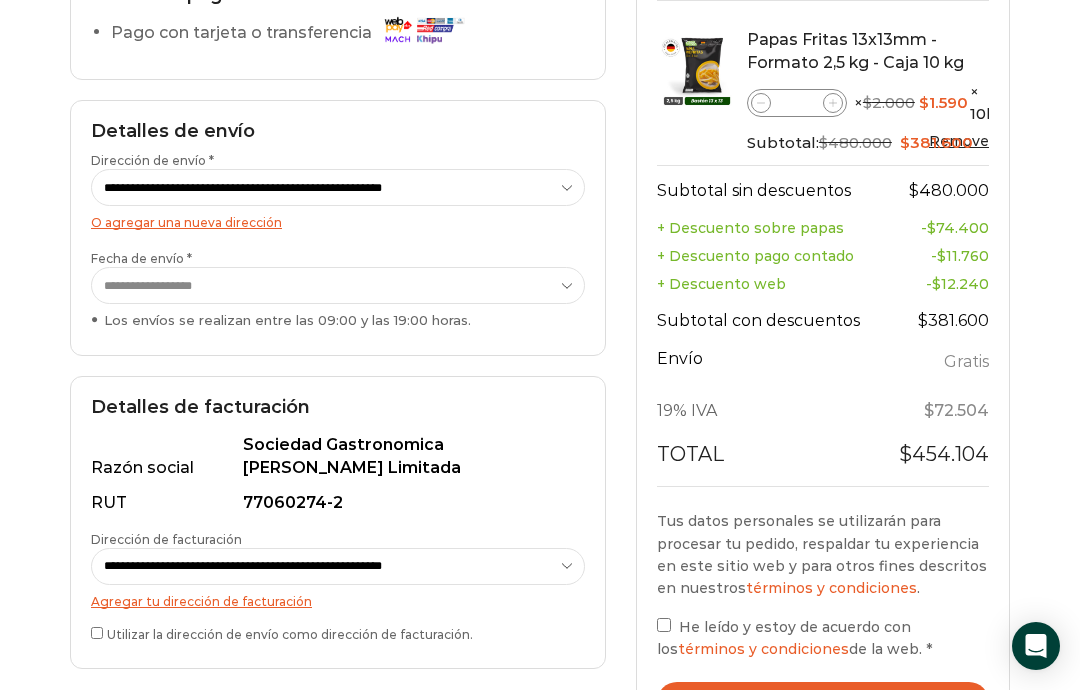 click on "**********" at bounding box center (338, 285) 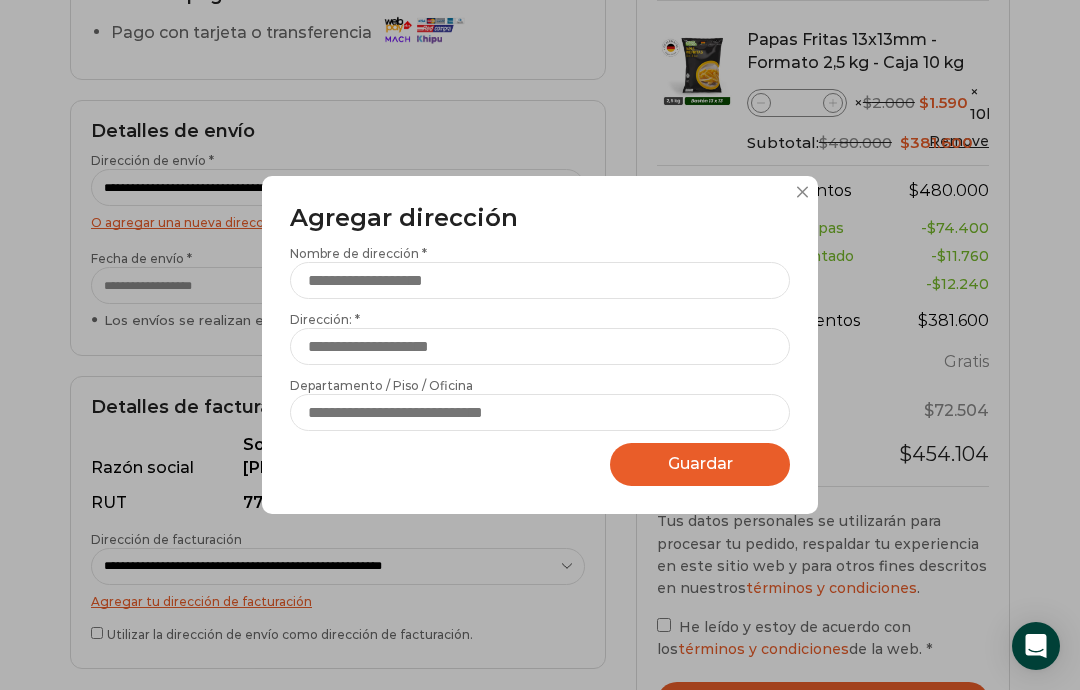 scroll, scrollTop: 0, scrollLeft: 0, axis: both 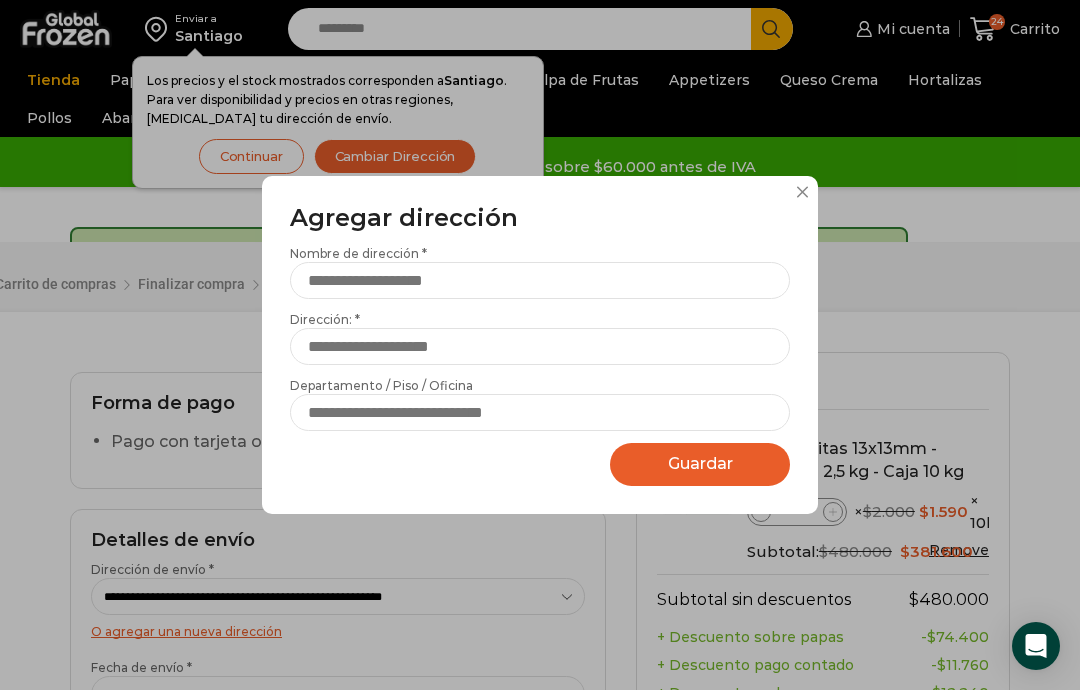 click on "Agregar dirección
Por favor actualice su dirección de envío actual
Nombre de dirección *
Dirección: *
Sin número de calle
Departamento / Piso / Oficina
Marcar como dirección predeterminada
Esta es la dirección de facturación
Street
U_DCO
ZipCode
City
County
Country
Guardar Guardando..." at bounding box center (540, 345) 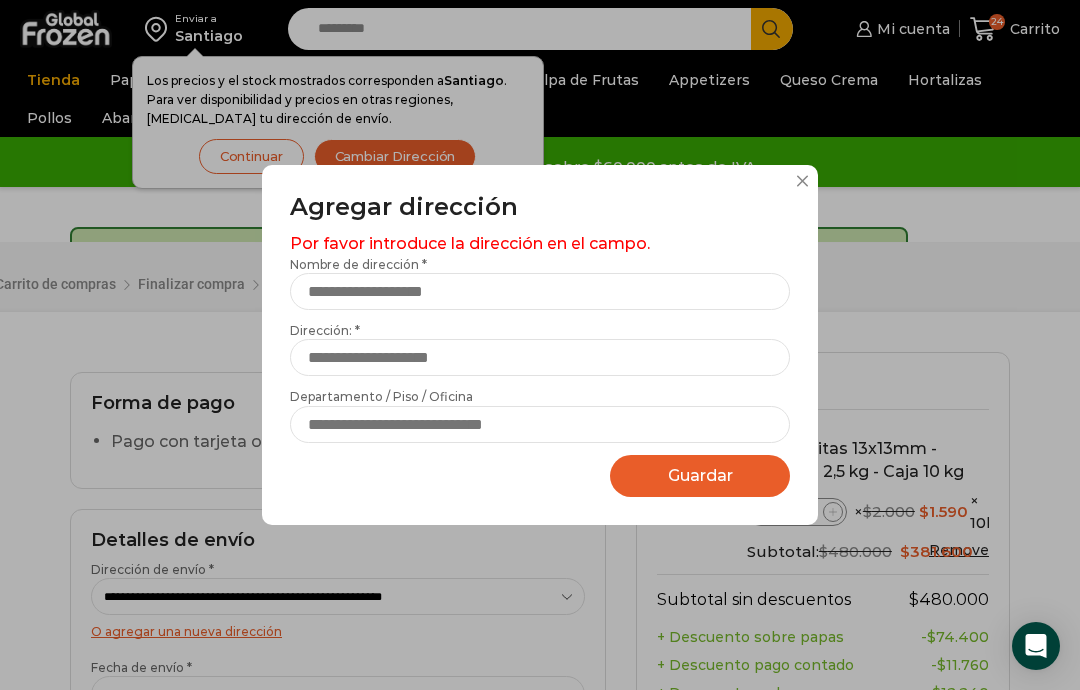 click on "Agregar dirección
Por favor actualice su dirección de envío actual
Por favor introduce la dirección en el campo.
Nombre de dirección *
Dirección: *
Sin número de calle
Departamento / Piso / Oficina
Marcar como dirección predeterminada
Esta es la dirección de facturación
Street
U_DCO
ZipCode
City
County
Country
Guardar Guardando..." at bounding box center (540, 345) 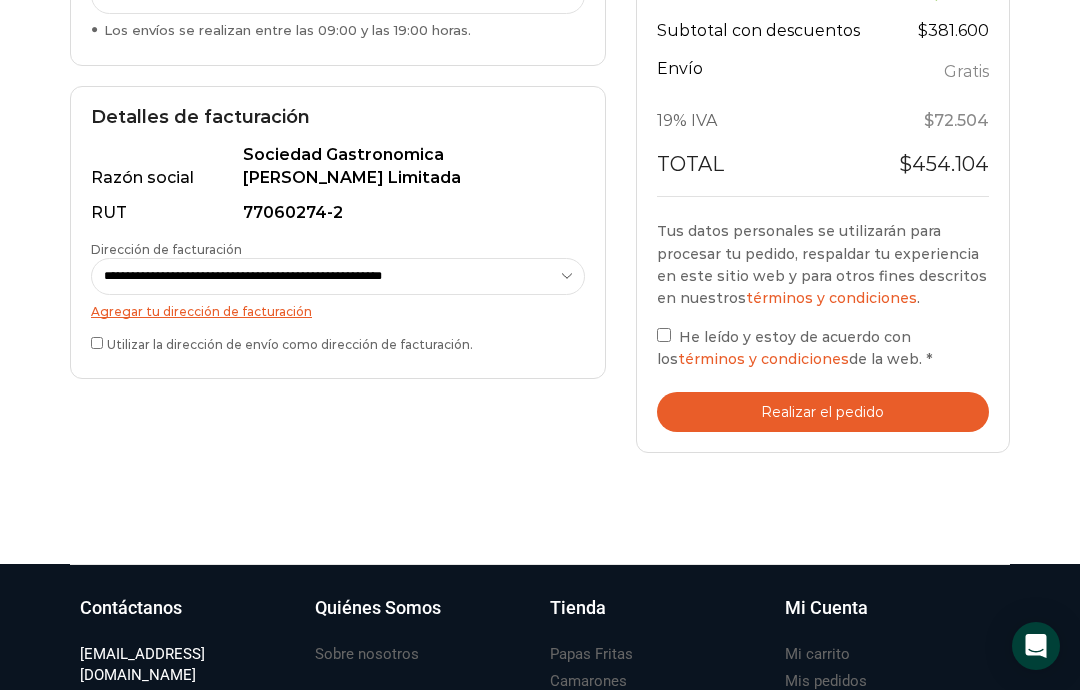 scroll, scrollTop: 696, scrollLeft: 0, axis: vertical 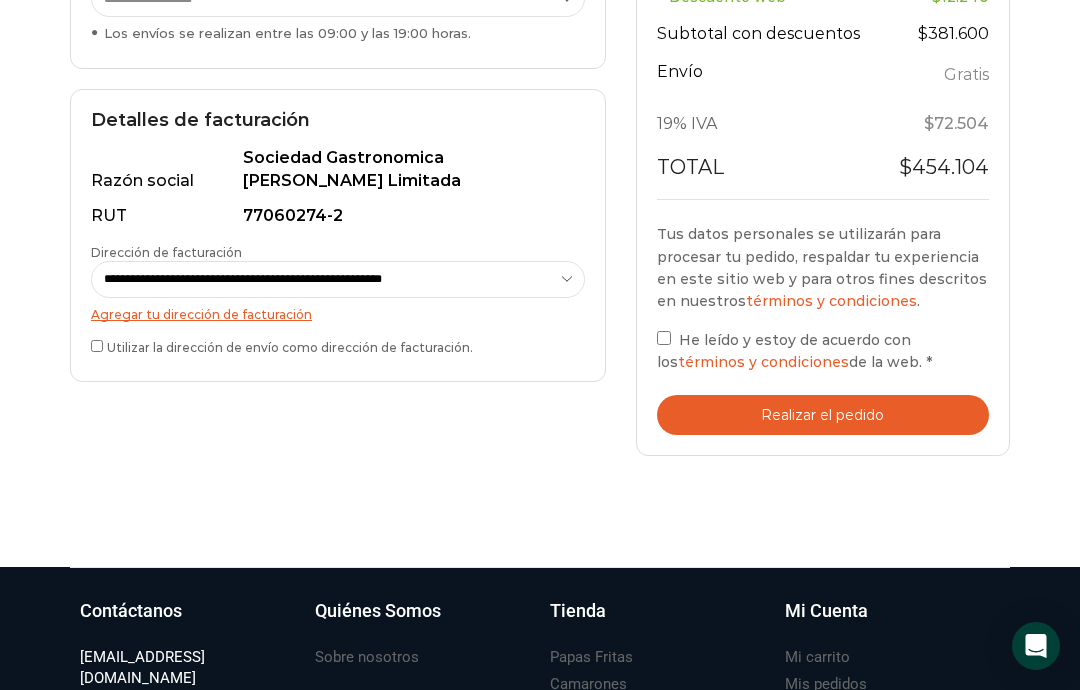 click on "Realizar el pedido" at bounding box center [823, 415] 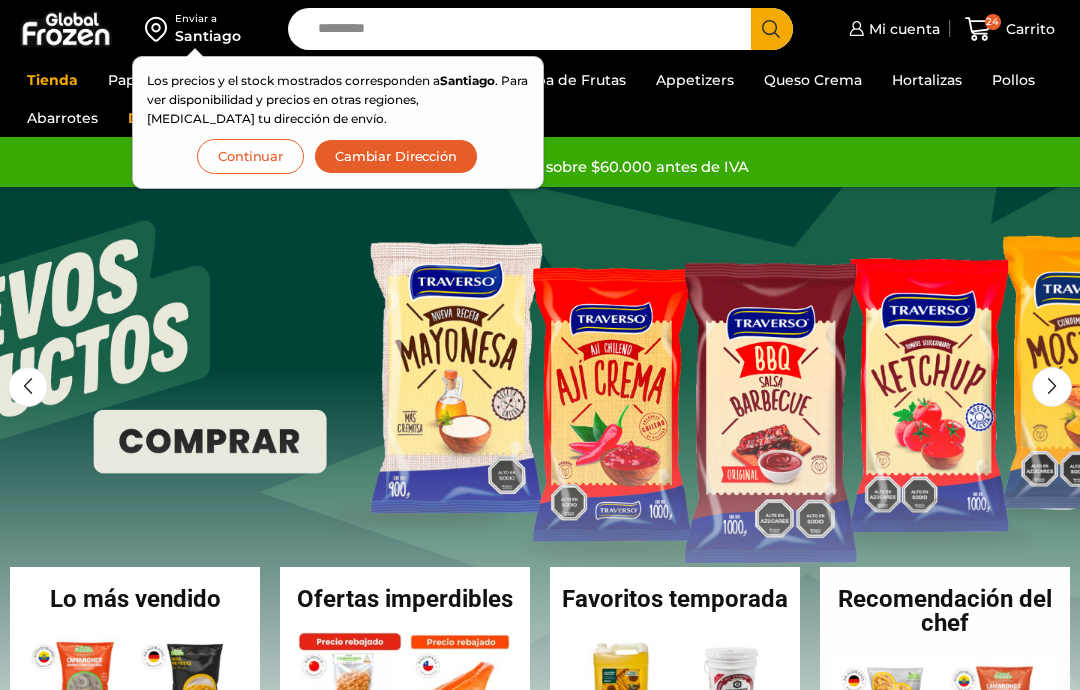 scroll, scrollTop: 0, scrollLeft: 0, axis: both 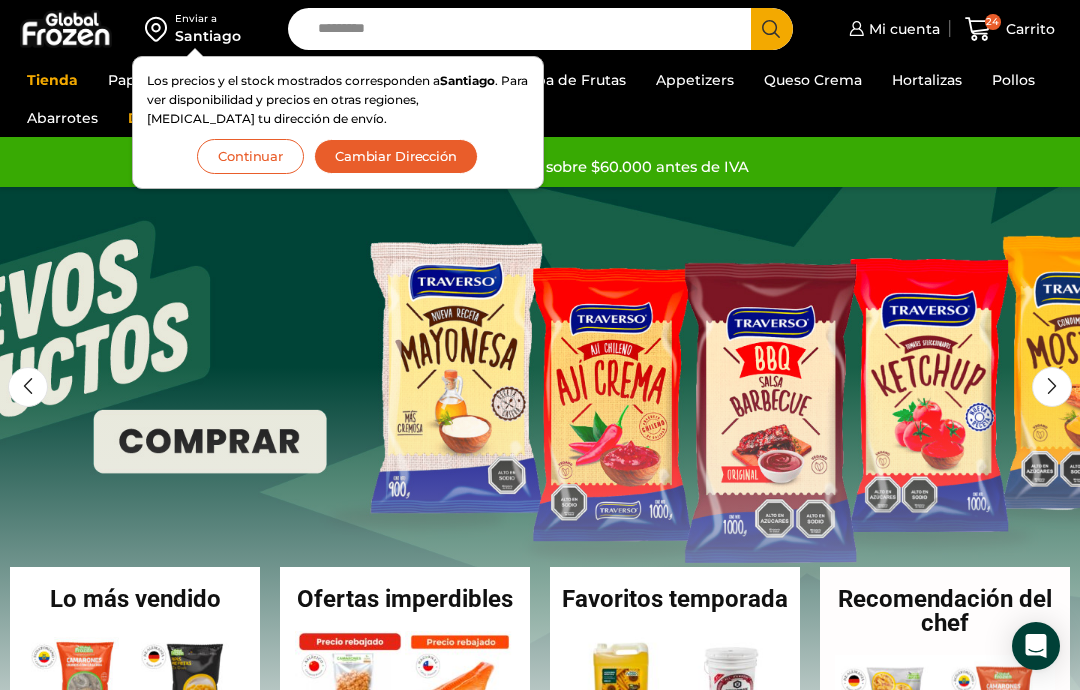 click 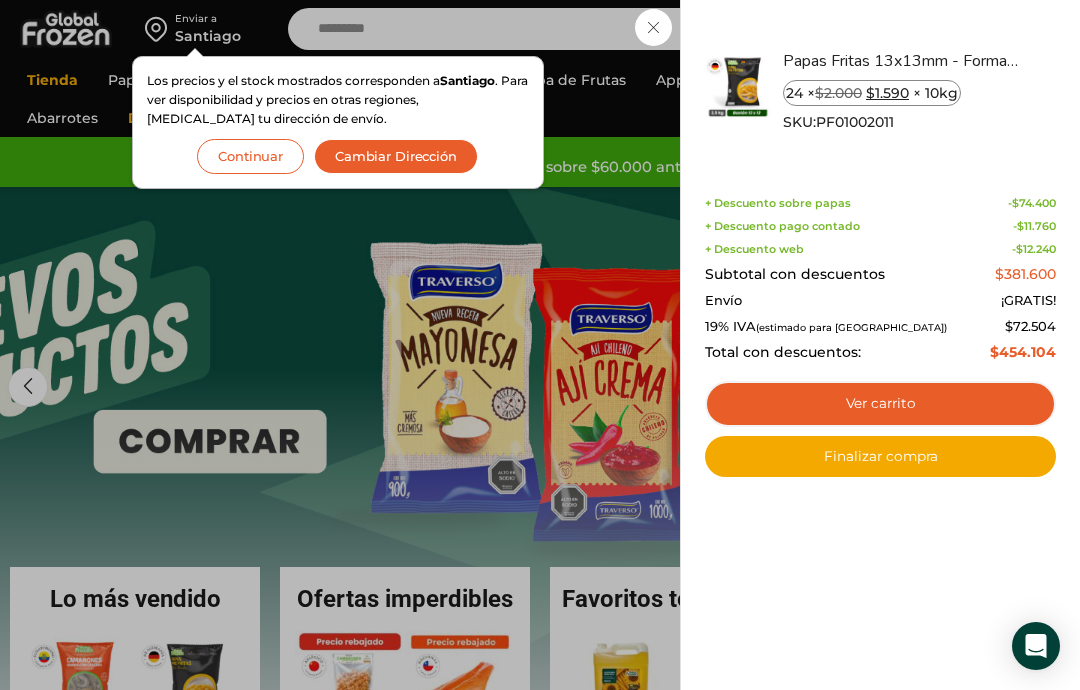 click on "Ver carrito" at bounding box center [880, 404] 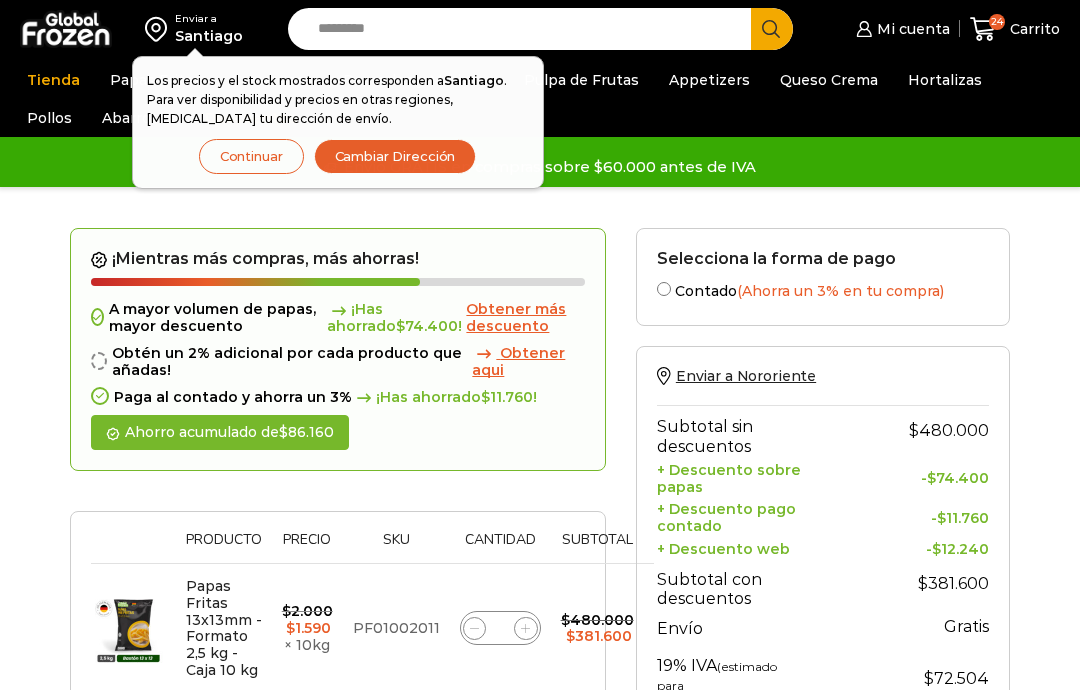 scroll, scrollTop: 0, scrollLeft: 0, axis: both 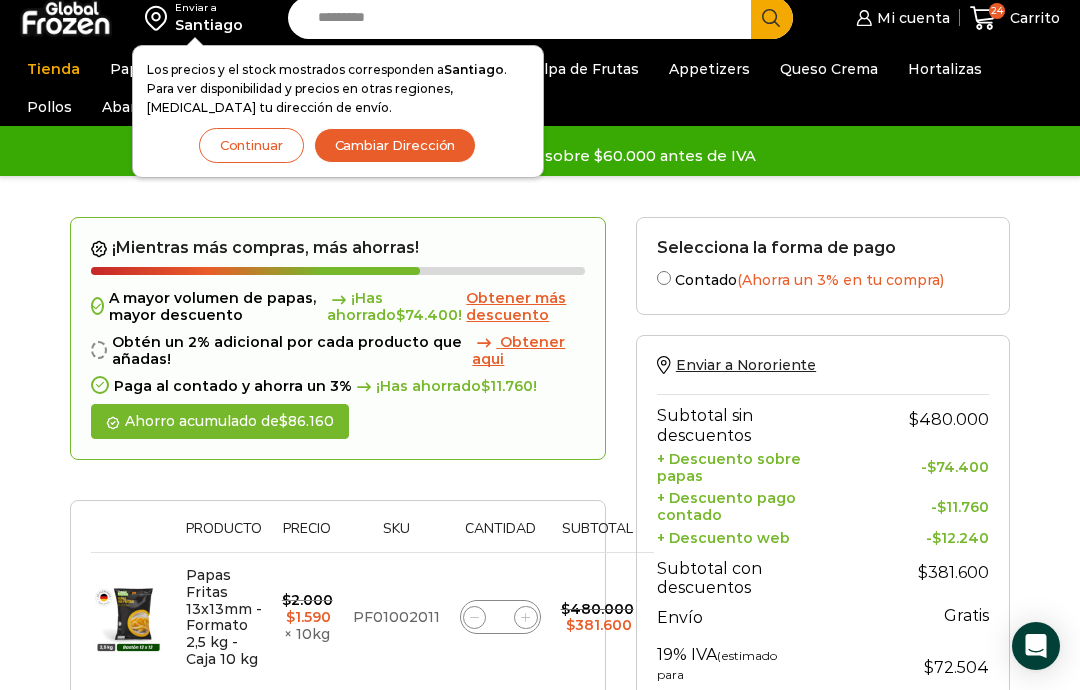 click on "**" 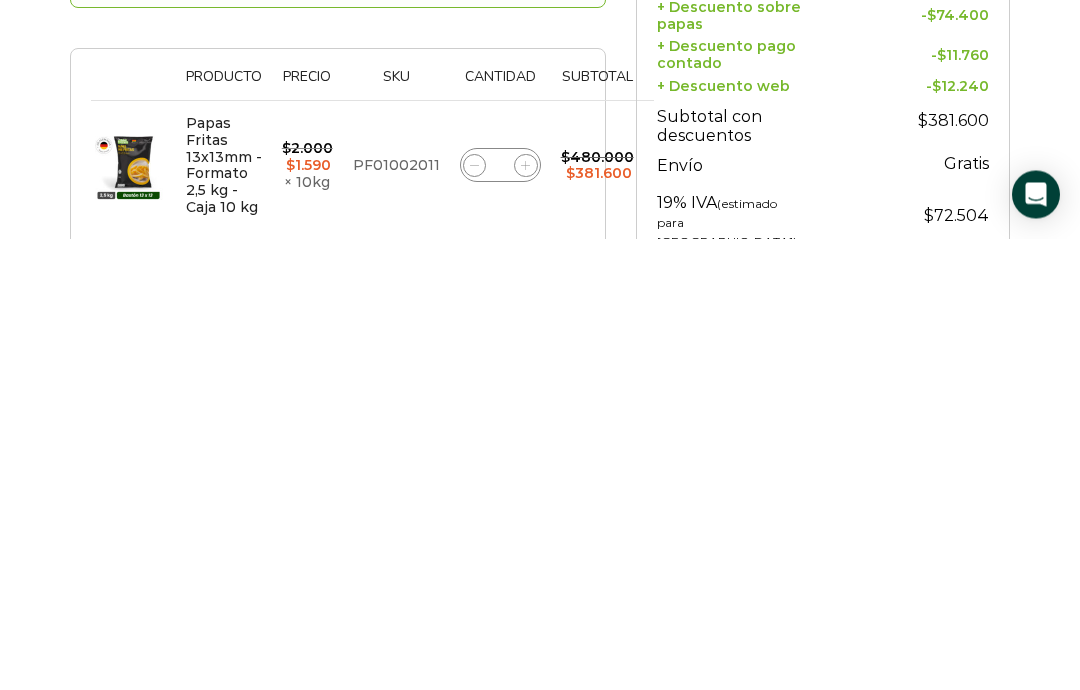 type on "*" 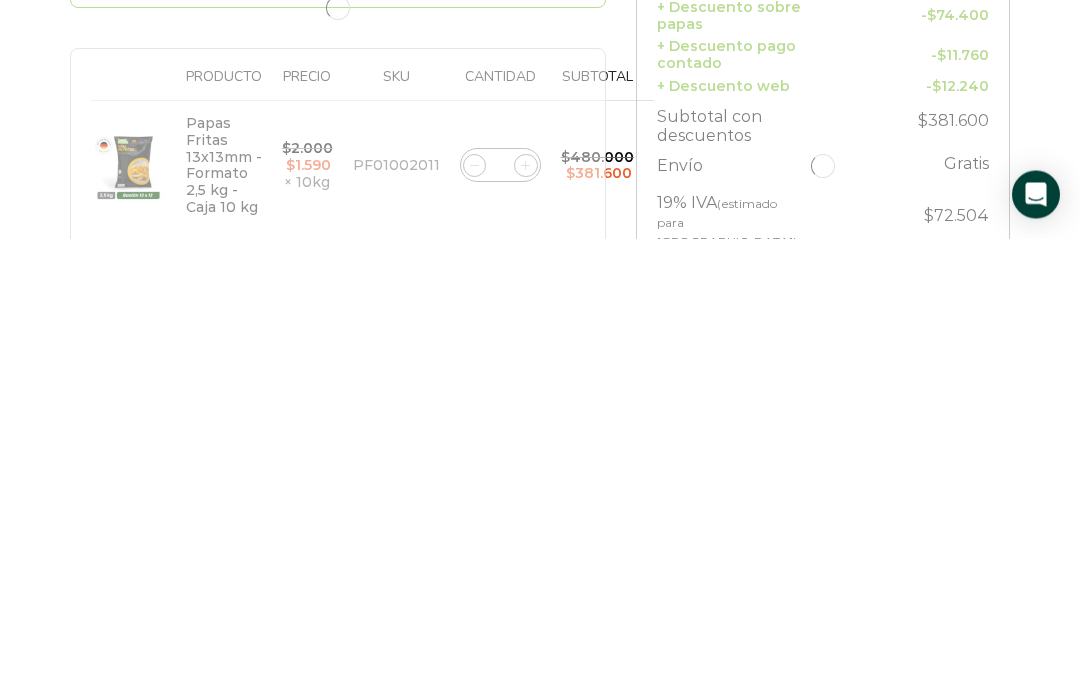 type on "**" 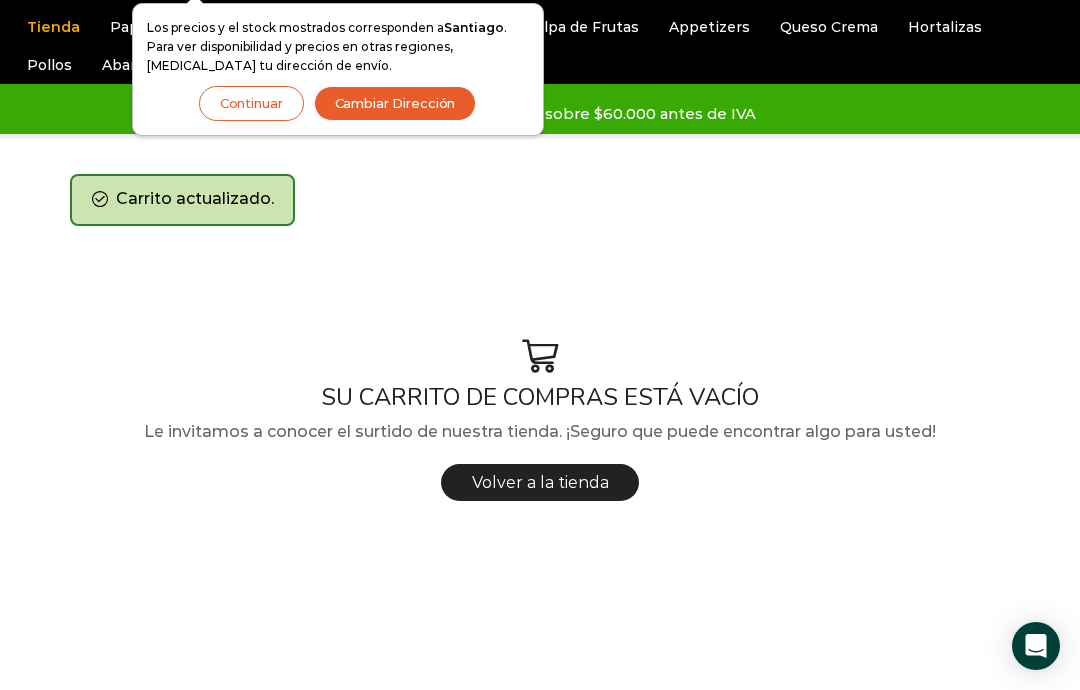 scroll, scrollTop: 0, scrollLeft: 0, axis: both 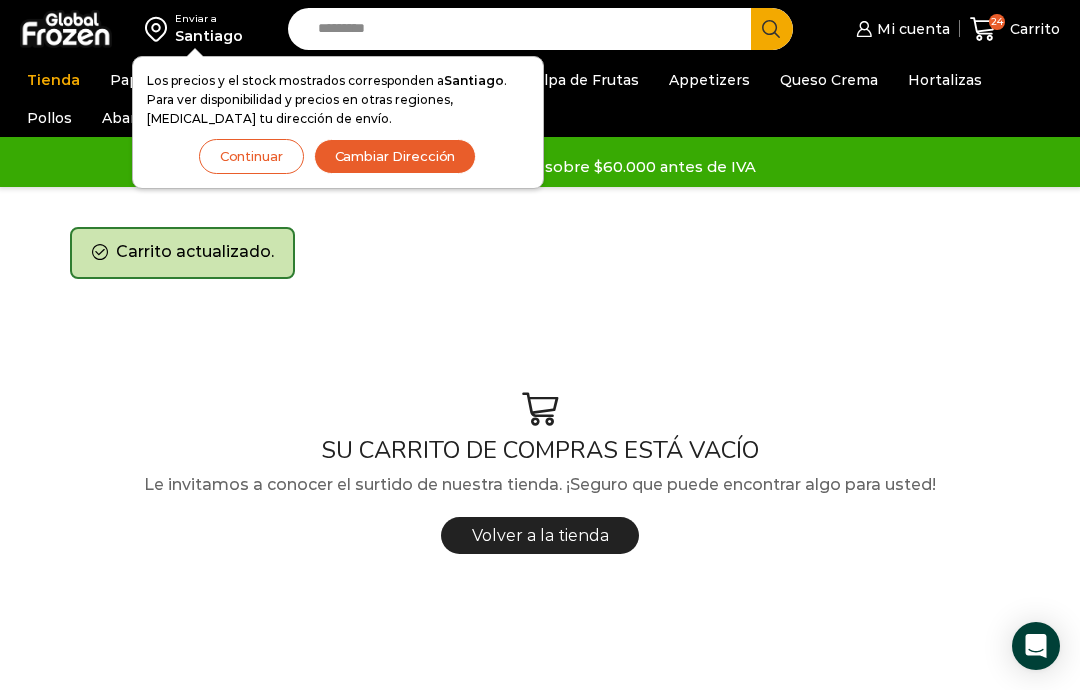 click on "Volver a la tienda" at bounding box center [540, 535] 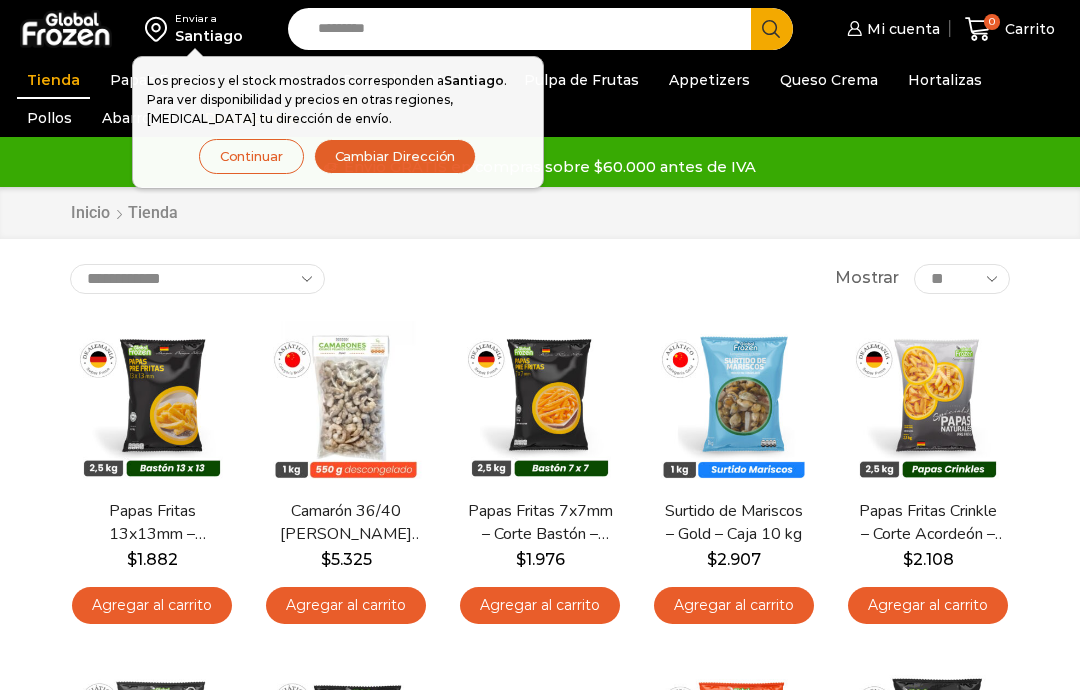 scroll, scrollTop: 0, scrollLeft: 0, axis: both 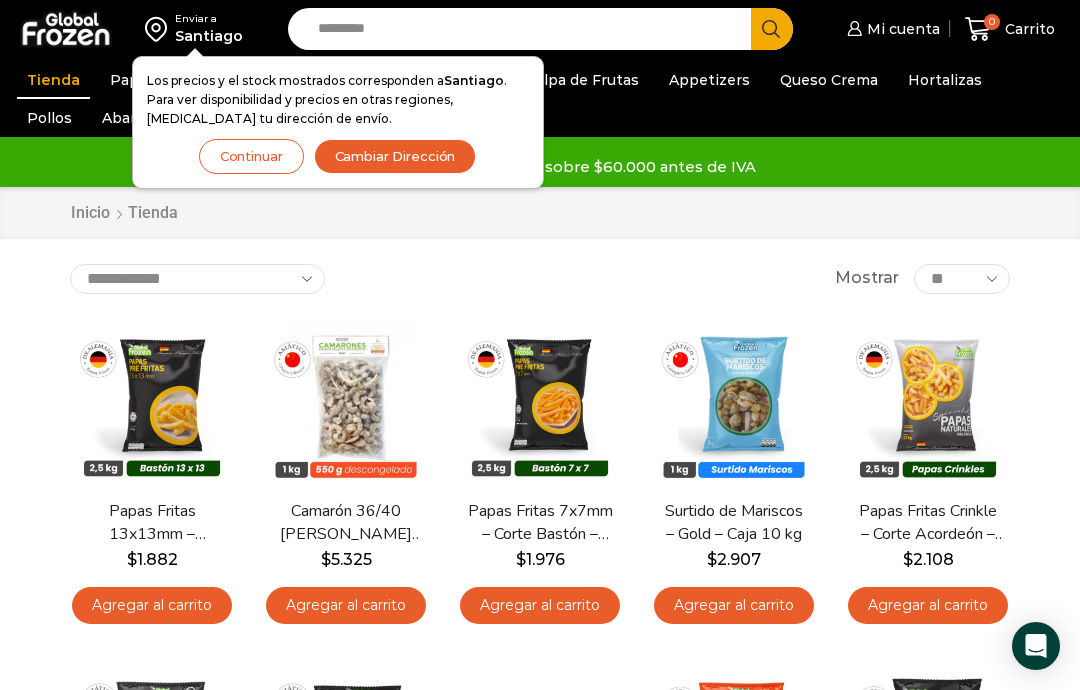 click on "Agregar al carrito" at bounding box center (152, 605) 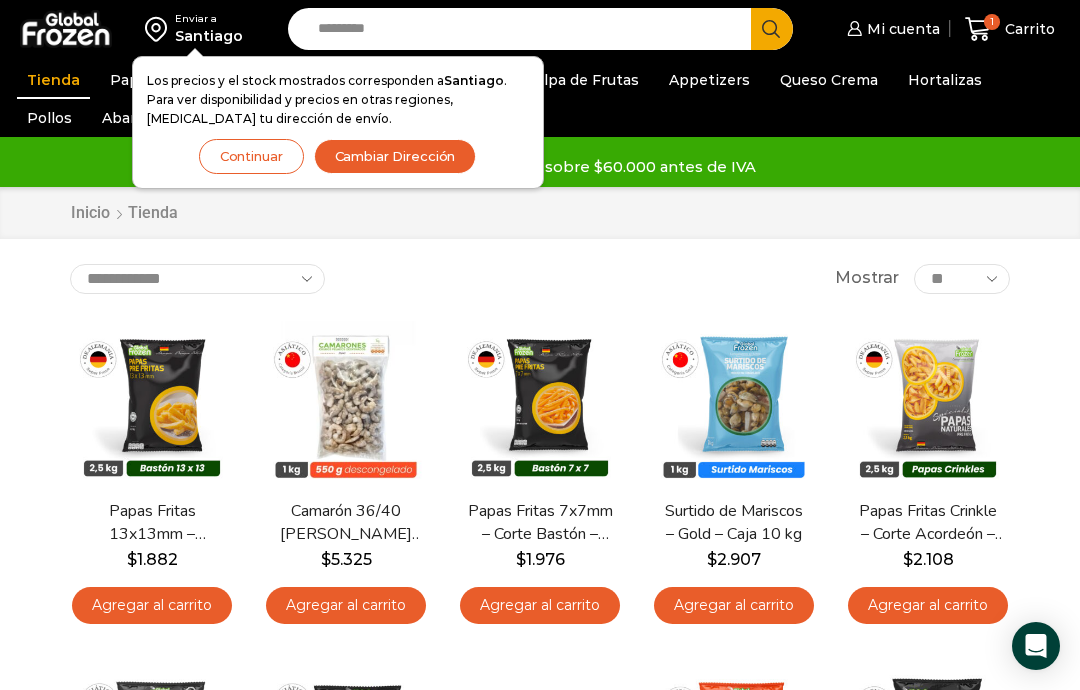 click on "1
Carrito
1
1
Shopping Cart
1 ×  $   $" at bounding box center [1010, 29] 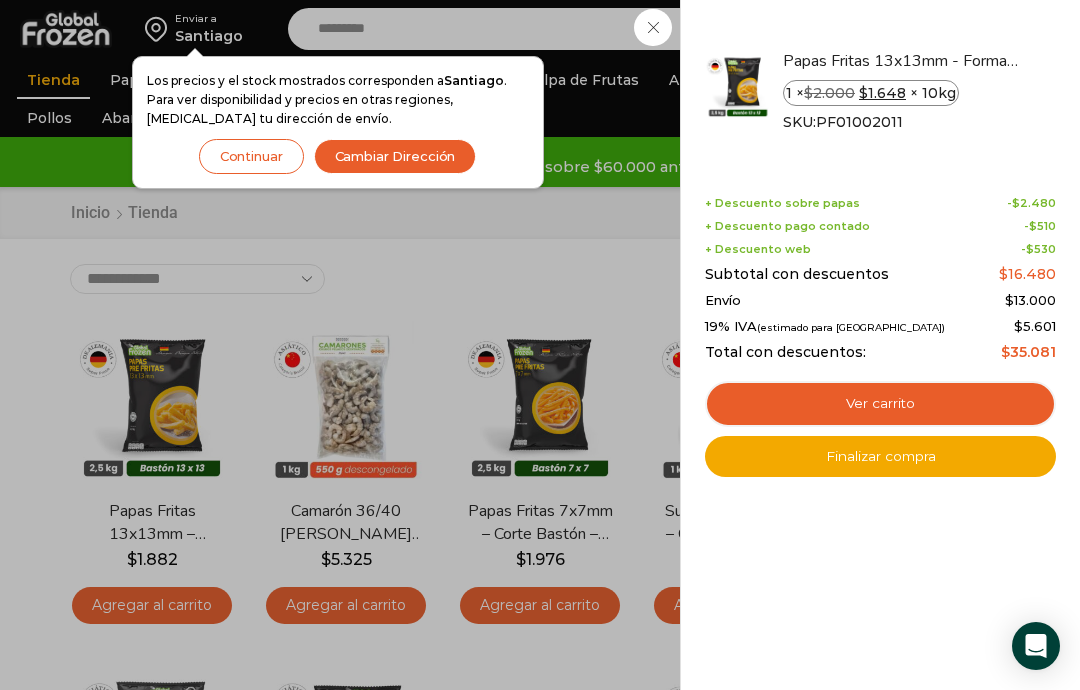 click on "Ver carrito" at bounding box center [880, 404] 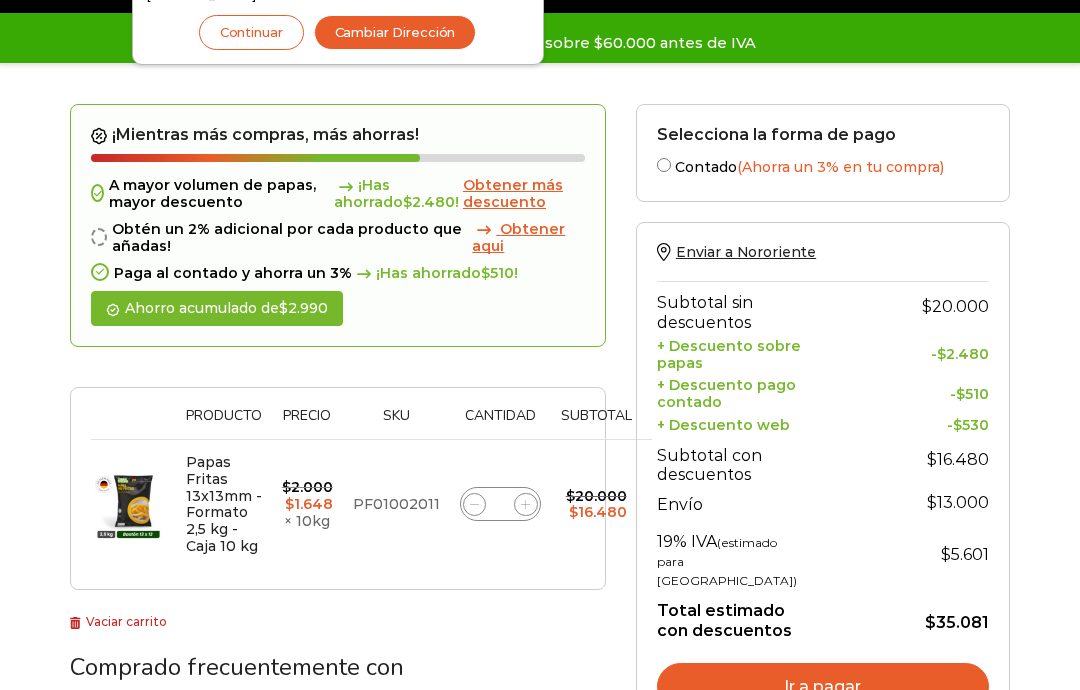 scroll, scrollTop: 0, scrollLeft: 0, axis: both 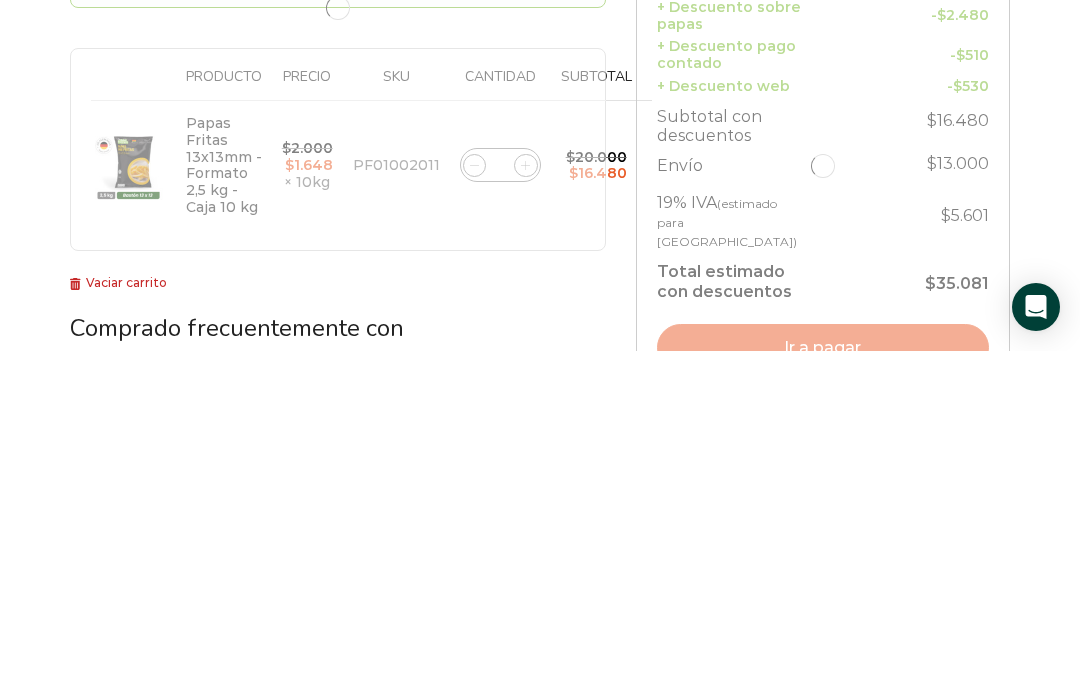 type on "***" 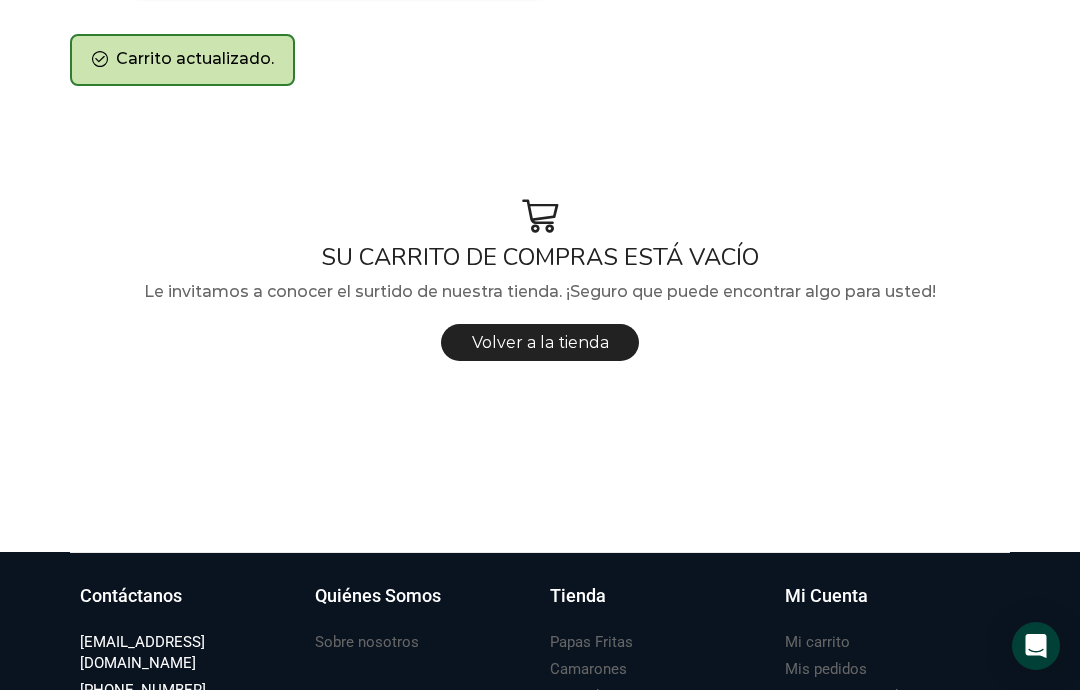 scroll, scrollTop: 174, scrollLeft: 0, axis: vertical 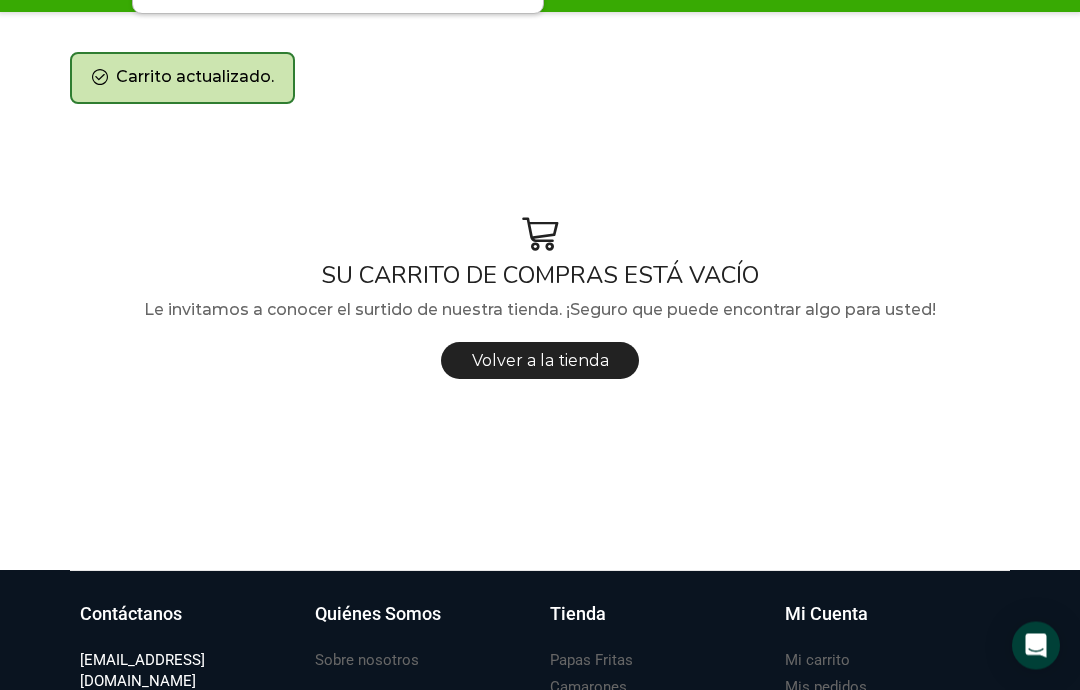 click on "Volver a la tienda" at bounding box center (540, 361) 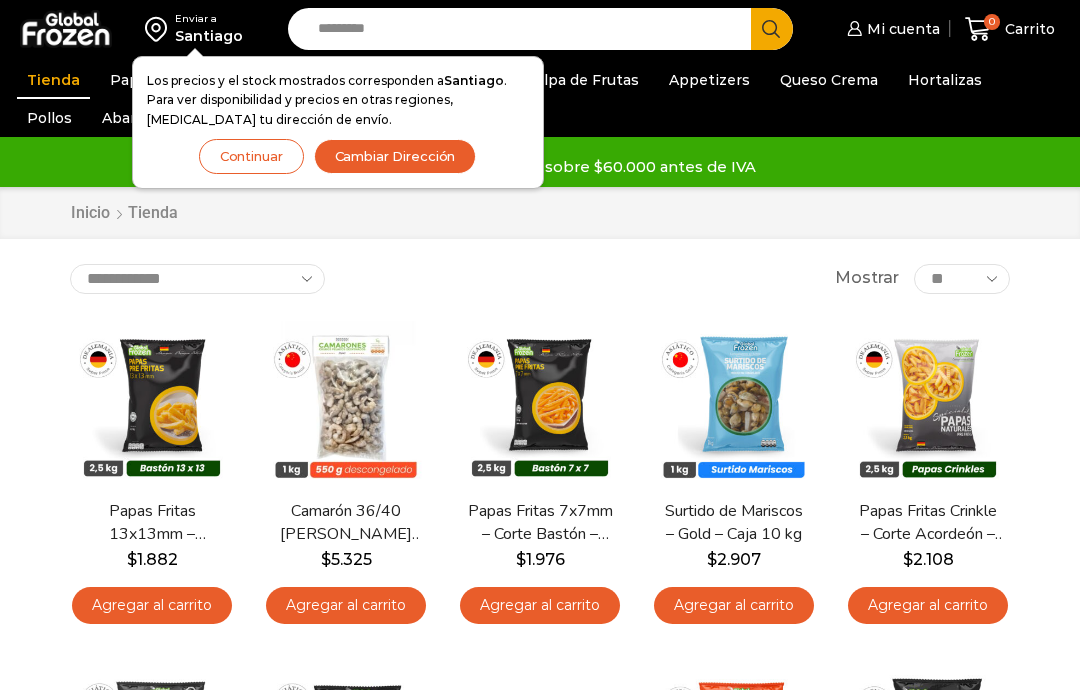 scroll, scrollTop: 0, scrollLeft: 0, axis: both 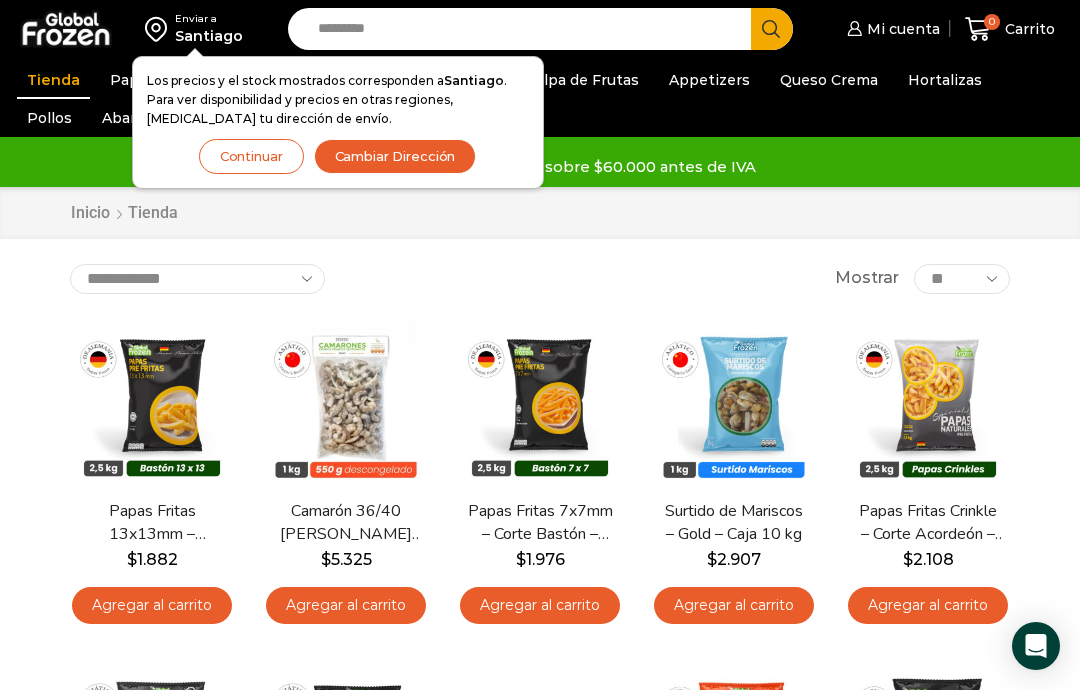 click on "Papas Fritas 13x13mm – Formato 2,5 kg – Caja 10 kg" at bounding box center [152, 523] 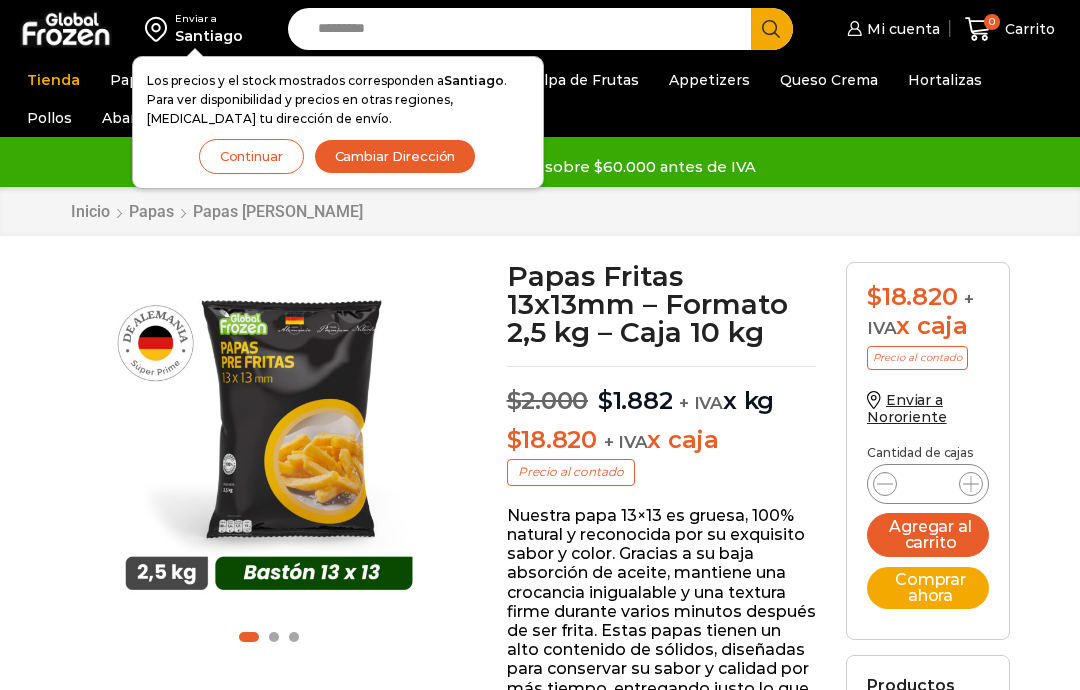 scroll, scrollTop: 0, scrollLeft: 0, axis: both 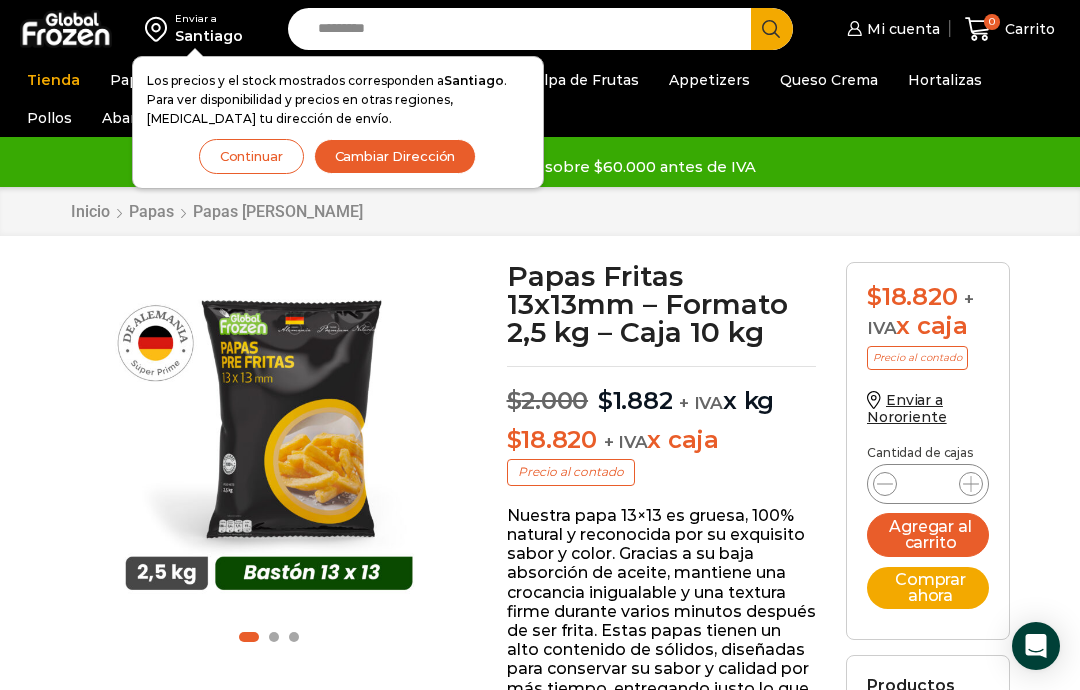 click on "*" at bounding box center [928, 484] 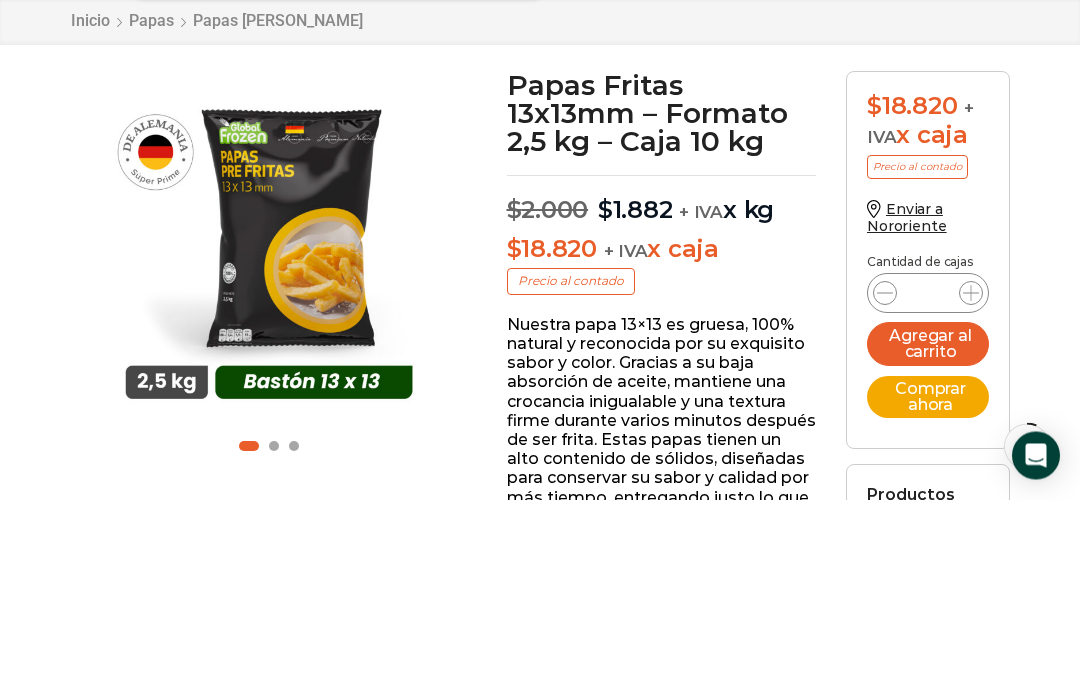 type on "**" 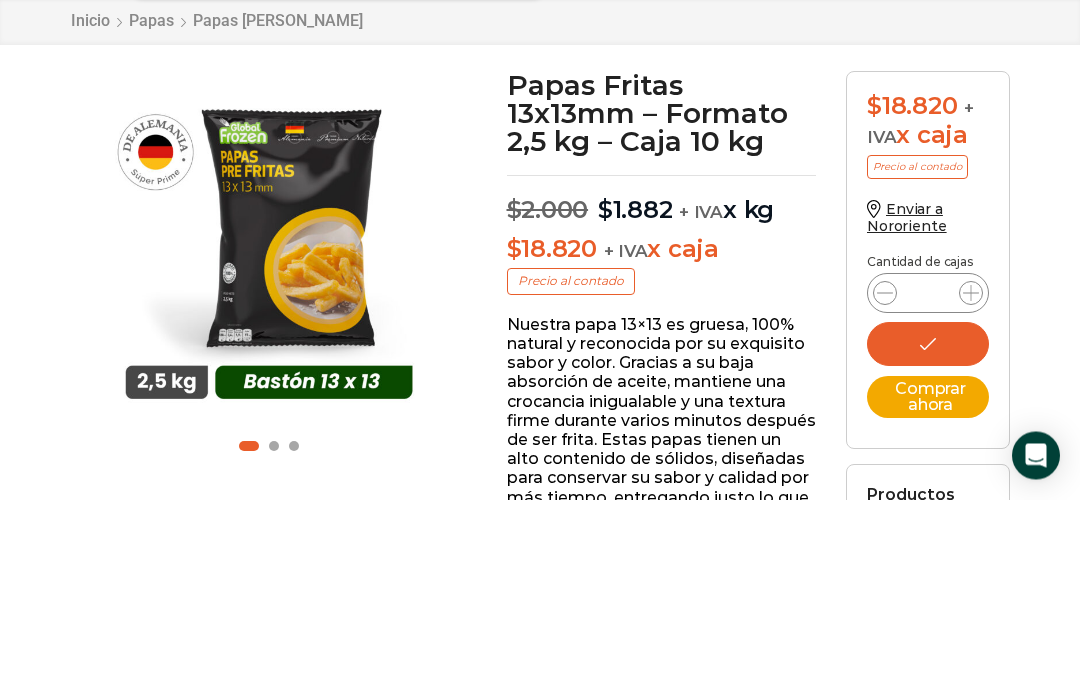 click on "Enviar a
[GEOGRAPHIC_DATA]
Los precios y el stock mostrados corresponden a  [GEOGRAPHIC_DATA] . Para ver disponibilidad y precios en otras regiones, [MEDICAL_DATA] tu dirección de envío.
Continuar Cambiar Dirección
Search input
Search
$" at bounding box center (540, 1708) 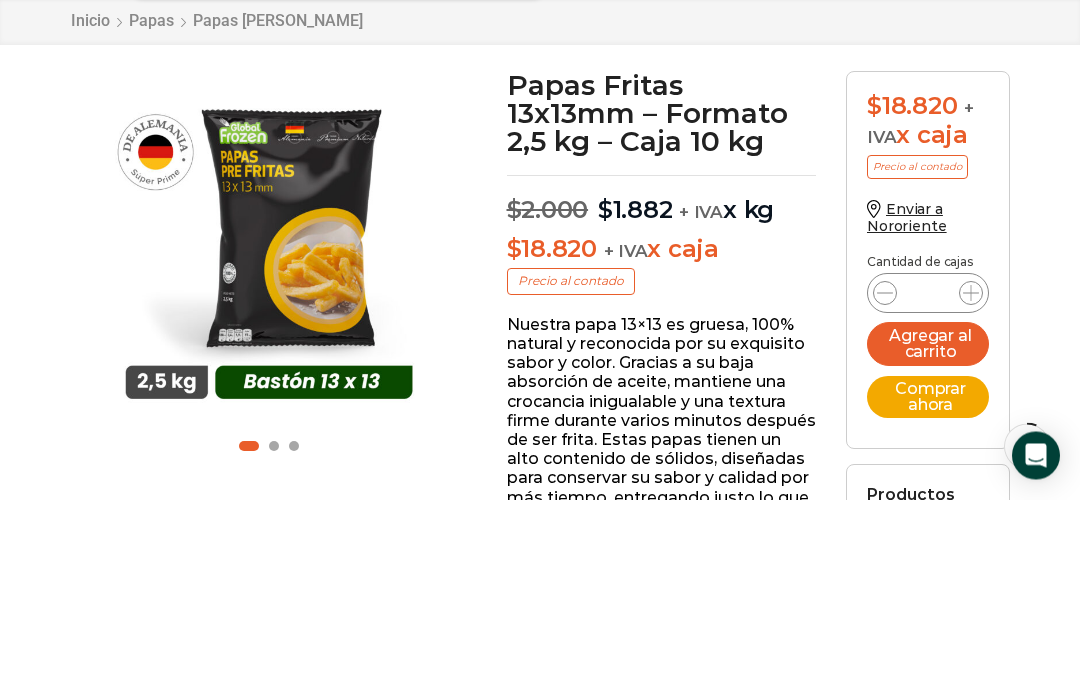 scroll, scrollTop: 191, scrollLeft: 0, axis: vertical 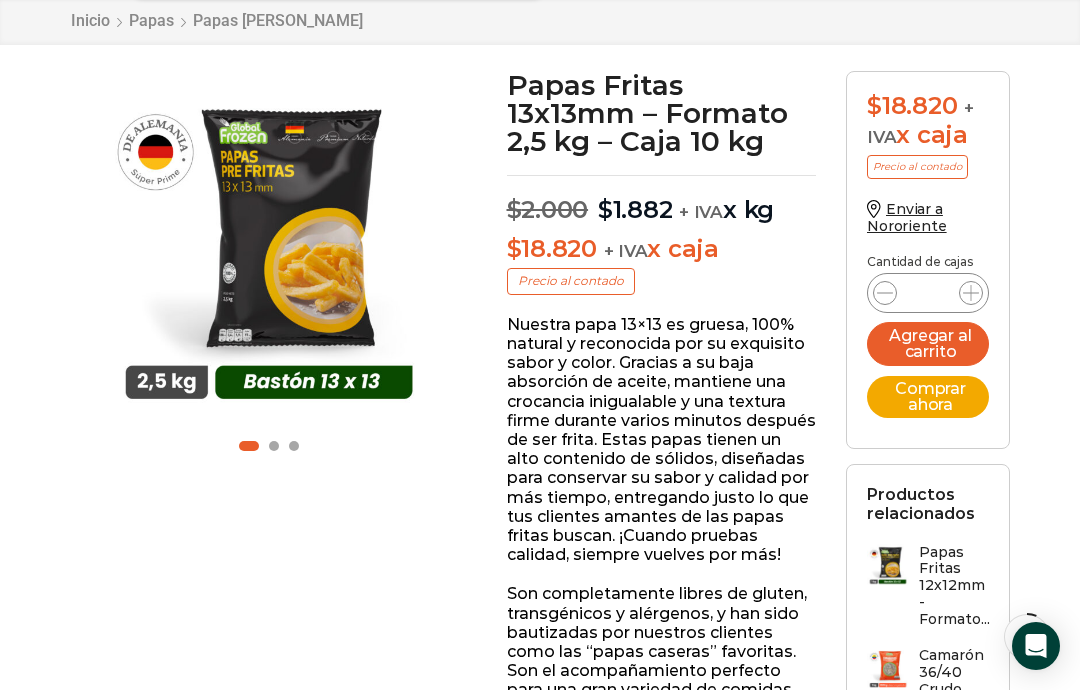 click on "Agregar al carrito" at bounding box center (928, 344) 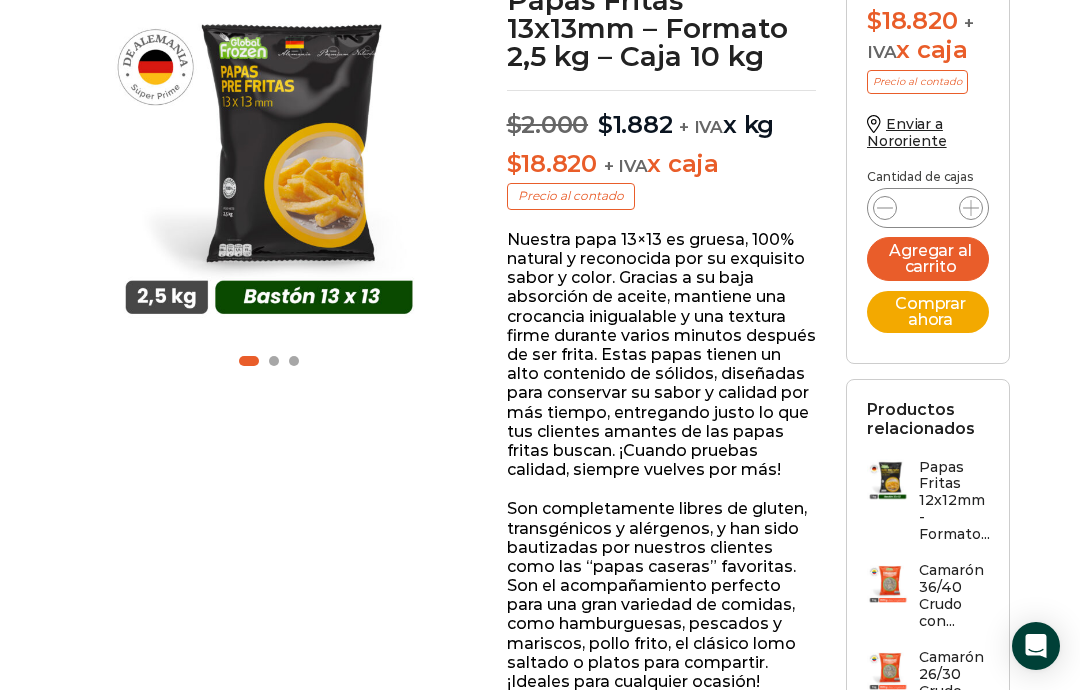 scroll, scrollTop: 0, scrollLeft: 0, axis: both 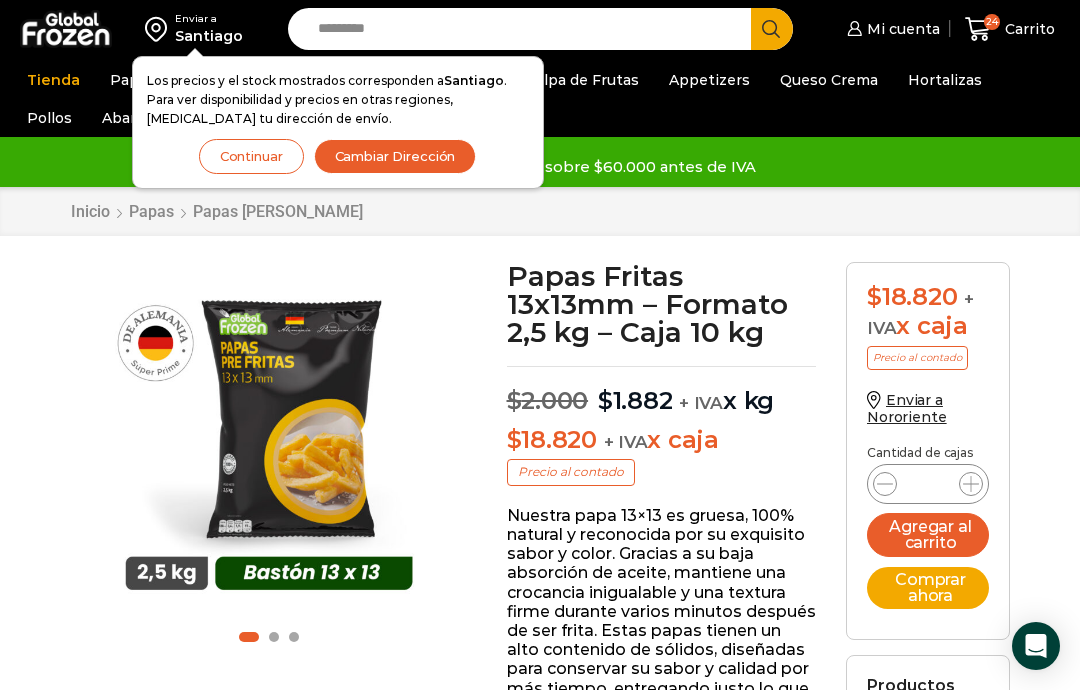 click on "24
Carrito
24
24
Shopping Cart
24 ×  $" at bounding box center (1010, 29) 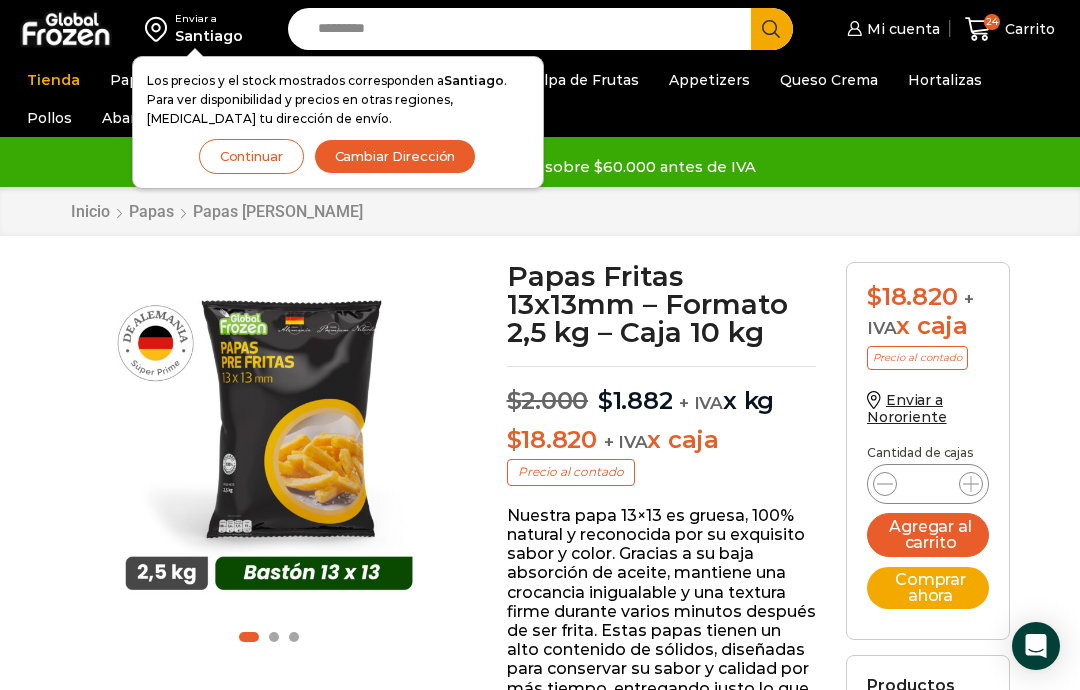 click 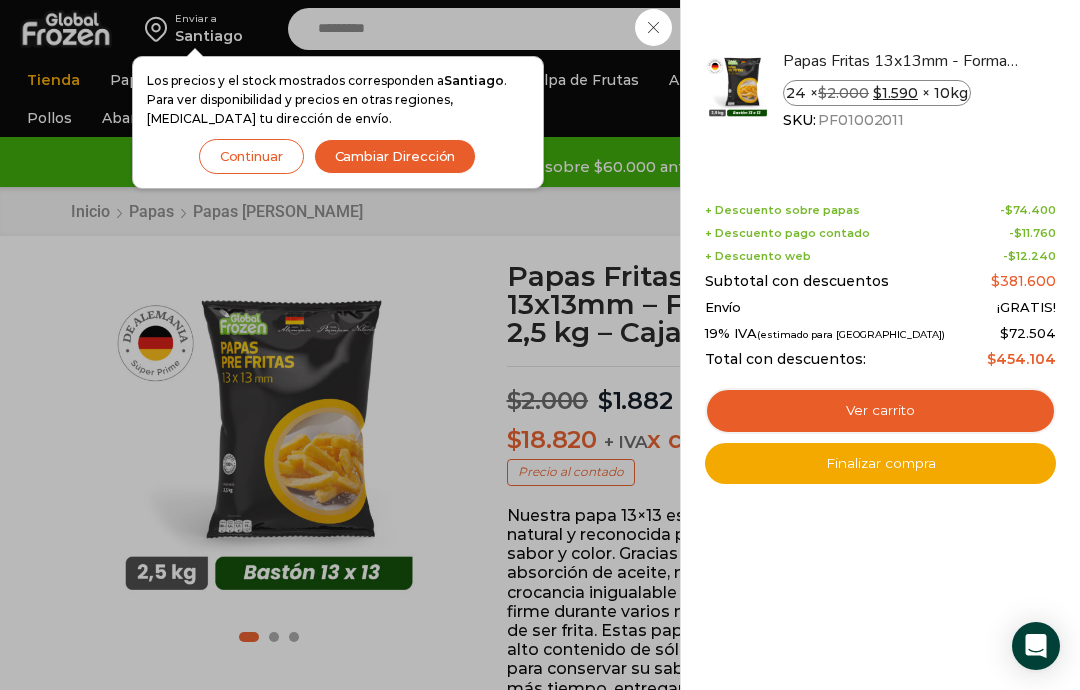 click on "Ver carrito" at bounding box center (880, 411) 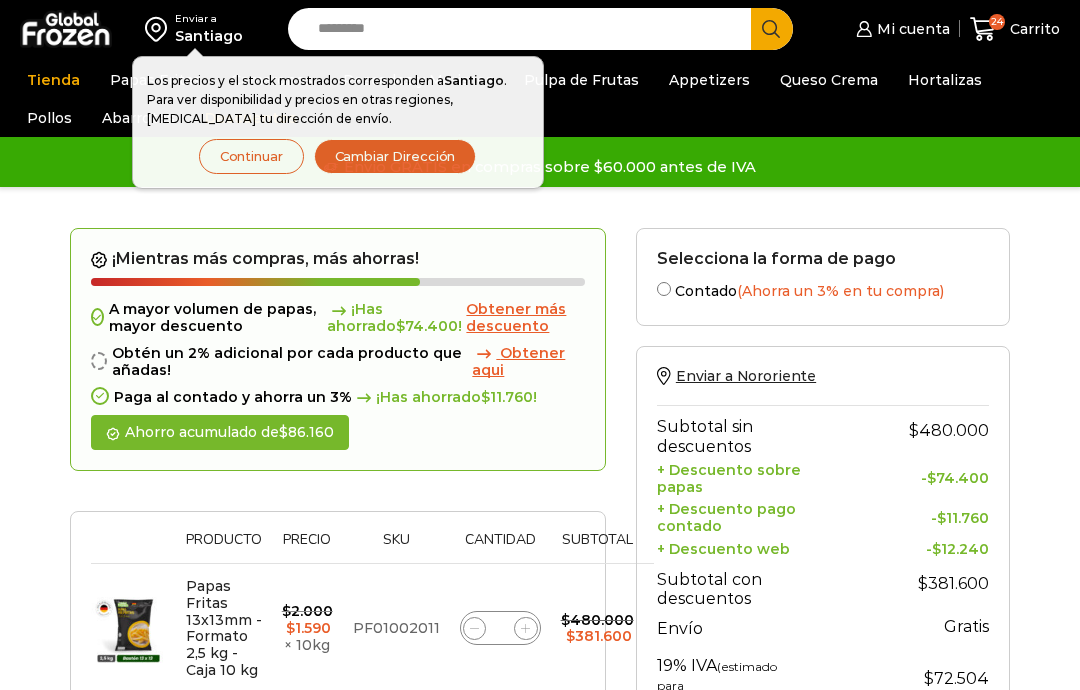 scroll, scrollTop: 0, scrollLeft: 0, axis: both 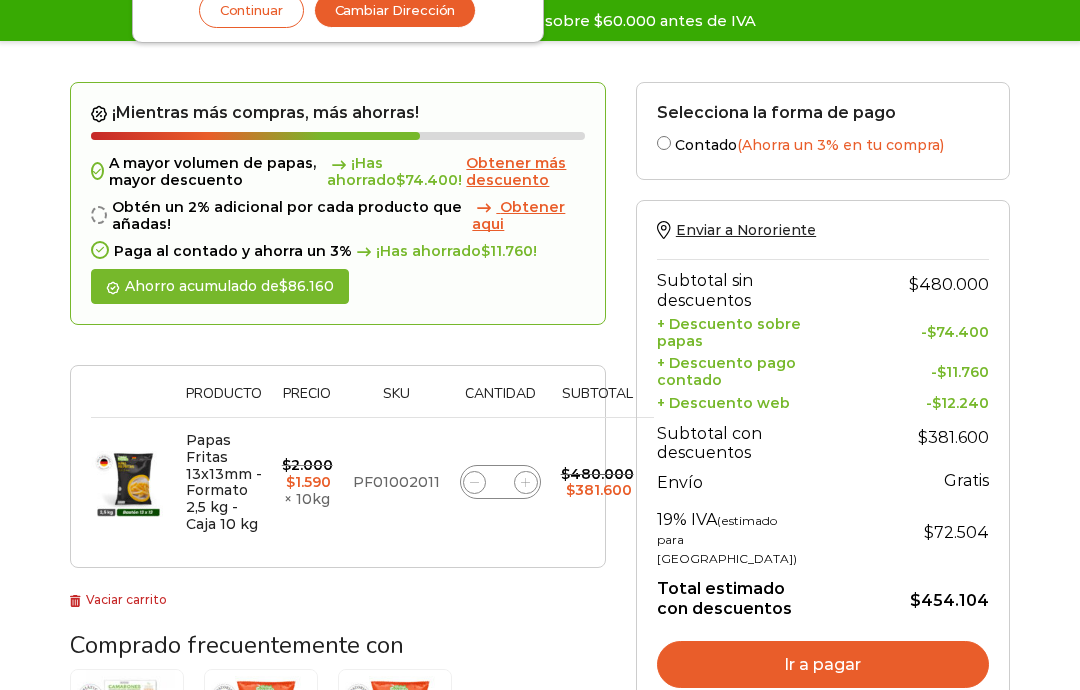 click 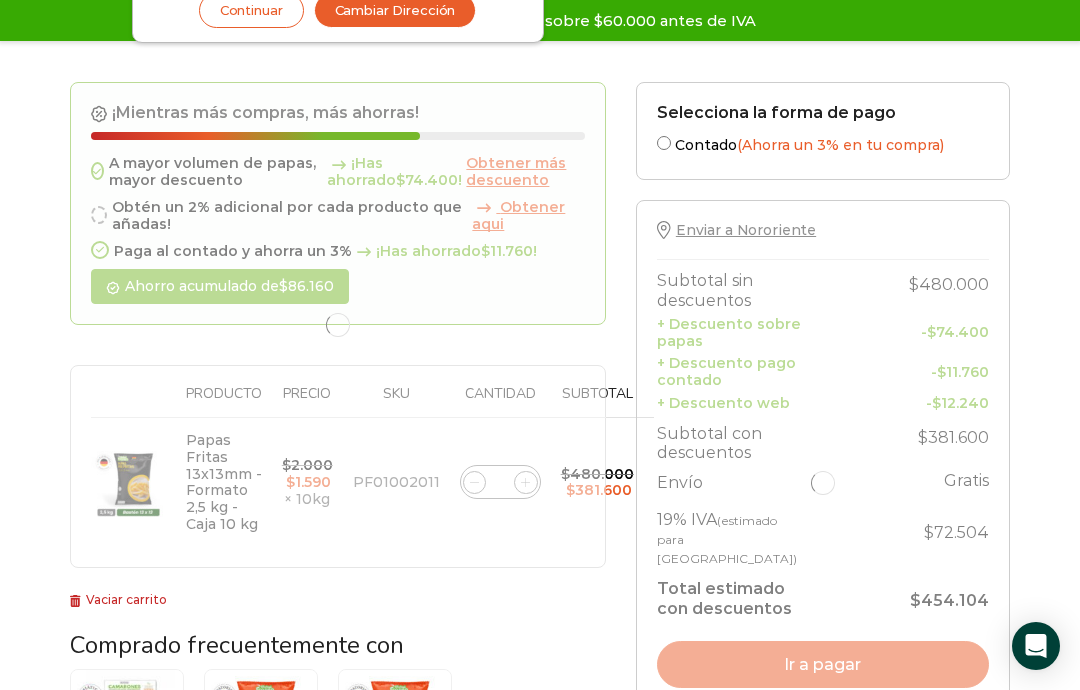 click 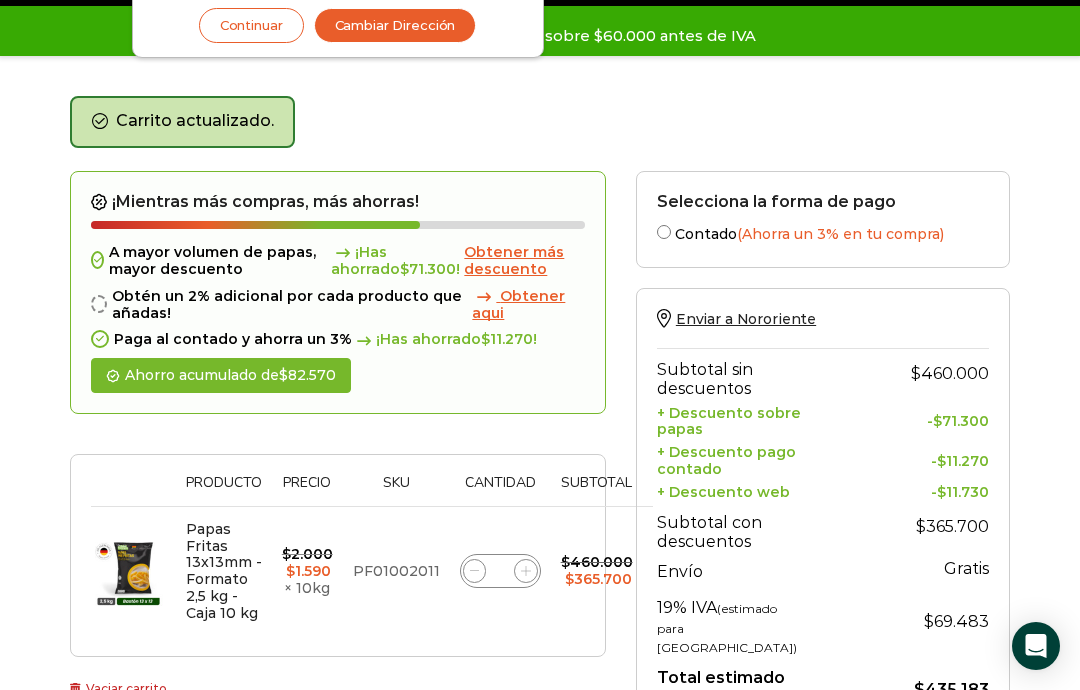 scroll, scrollTop: 127, scrollLeft: 0, axis: vertical 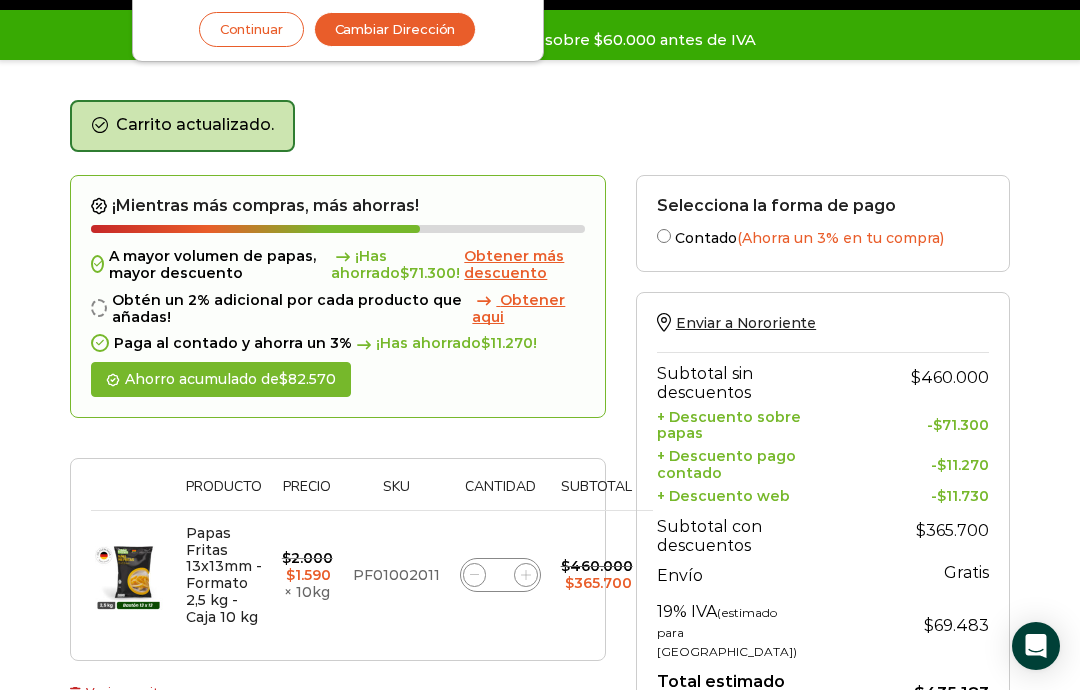 click 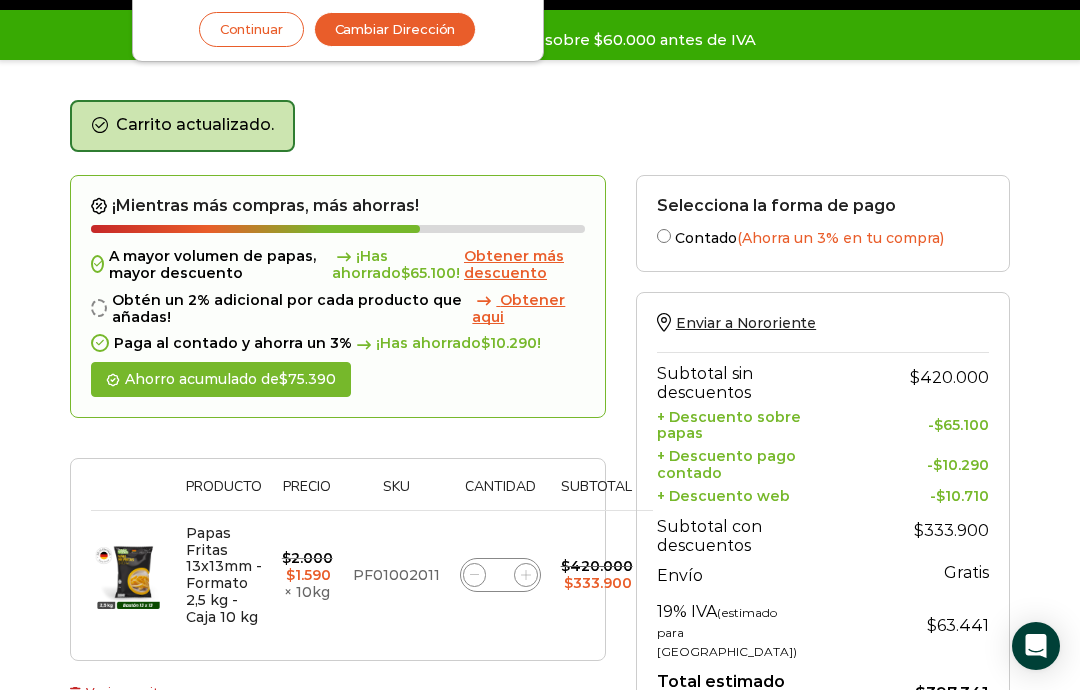 click on "**" 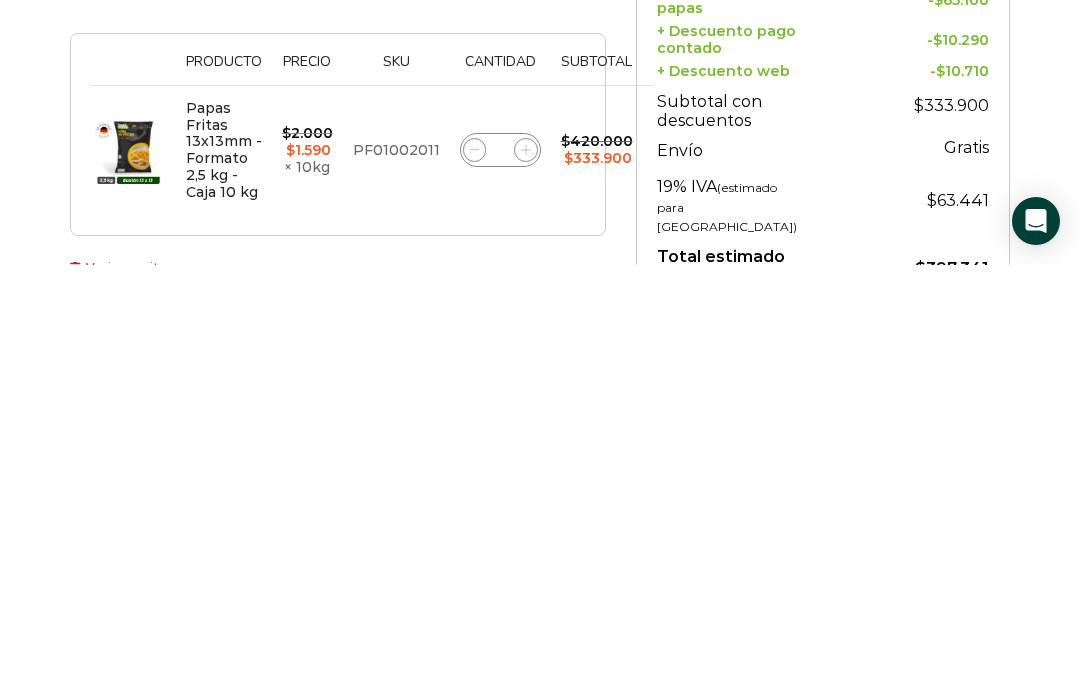 click on "¡Mientras más compras, más ahorras!
A mayor volumen de papas, mayor descuento   ¡Has ahorrado  $ 65.100 ! Obtener más descuento
Obtén un 2% adicional por cada producto que añadas!    Obtener aqui
Paga al contado y ahorra un 3%   ¡Has ahorrado  $ 10.290 !
Ahorro acumulado de  $ 75.390
Thumbnail image
Producto
Precio
Sku
Cantidad
Subtotal
Eliminar artículo
Papas Fritas 13x13mm - Formato 2,5 kg - Caja 10 kg
$ 2.000   Original price was: $2.000. $ 1.590 Current price is: $1.590.  × 10kg
PF01002011
$" at bounding box center (338, 439) 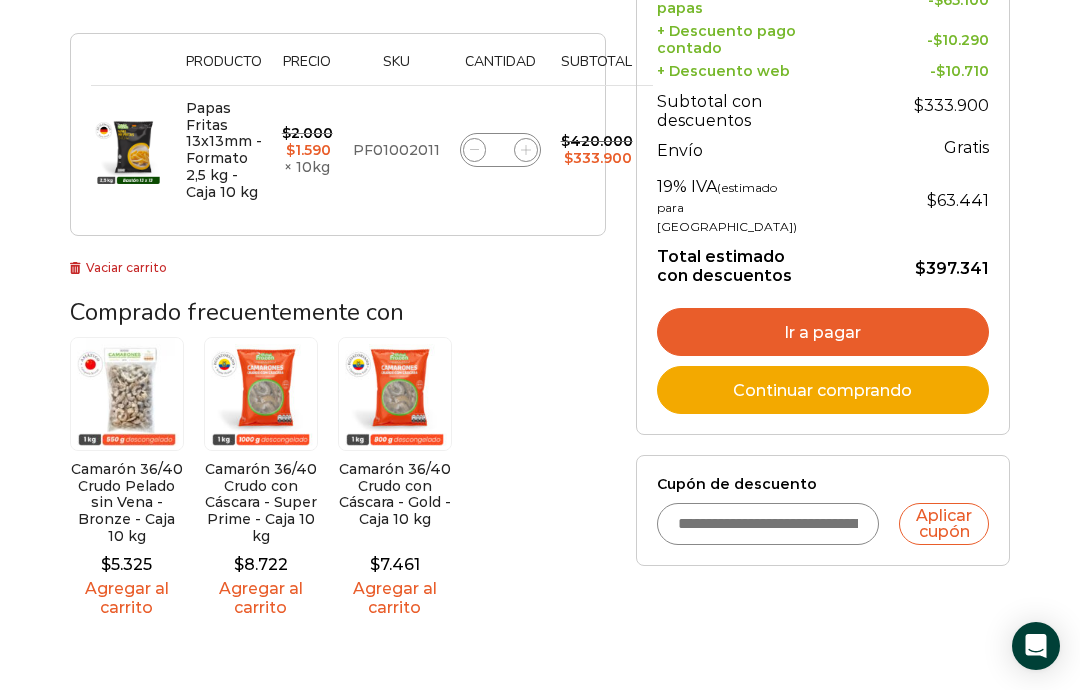 click on "Ir a pagar
Continuar comprando" at bounding box center [823, 361] 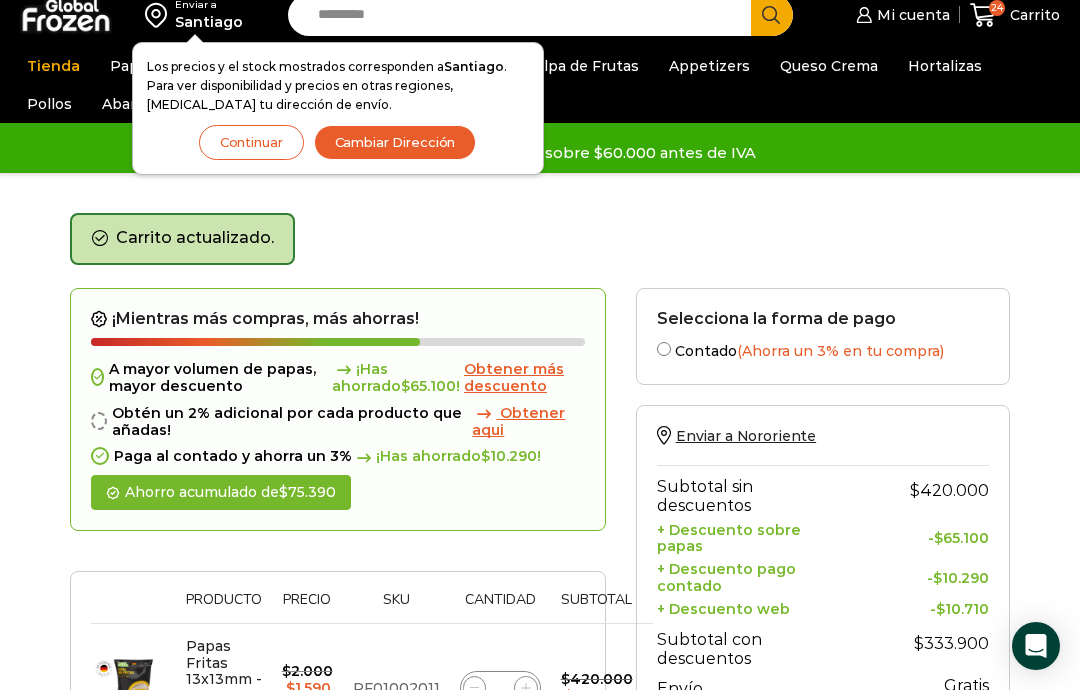 scroll, scrollTop: 0, scrollLeft: 0, axis: both 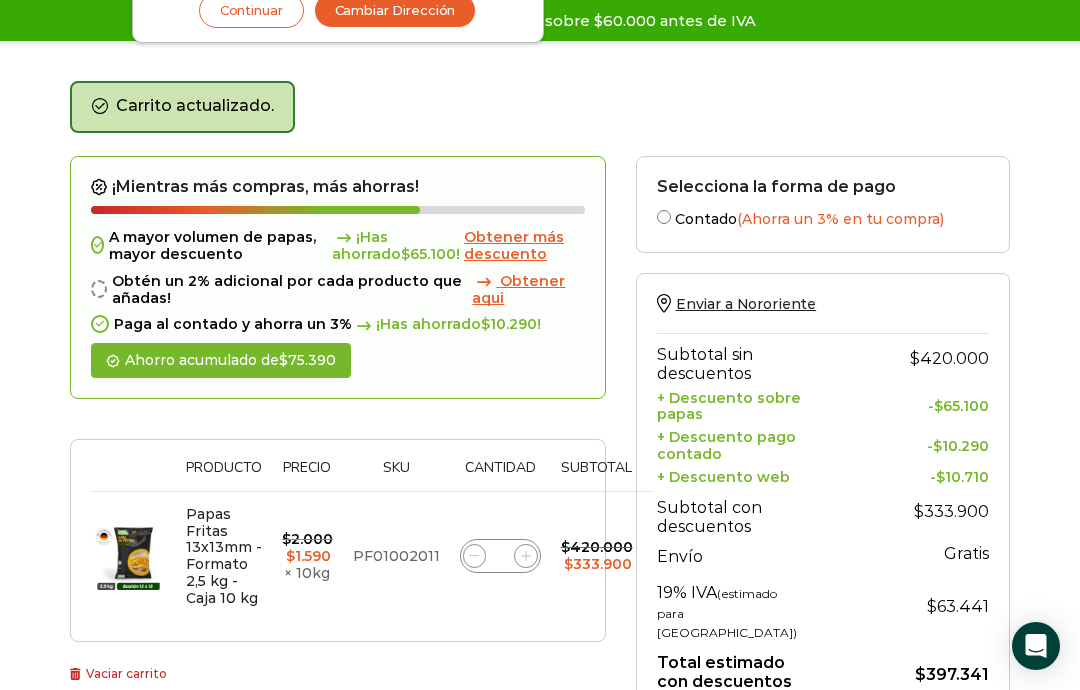 click on "Papas Fritas 13x13mm - Formato 2,5 kg - Caja 10 kg cantidad" 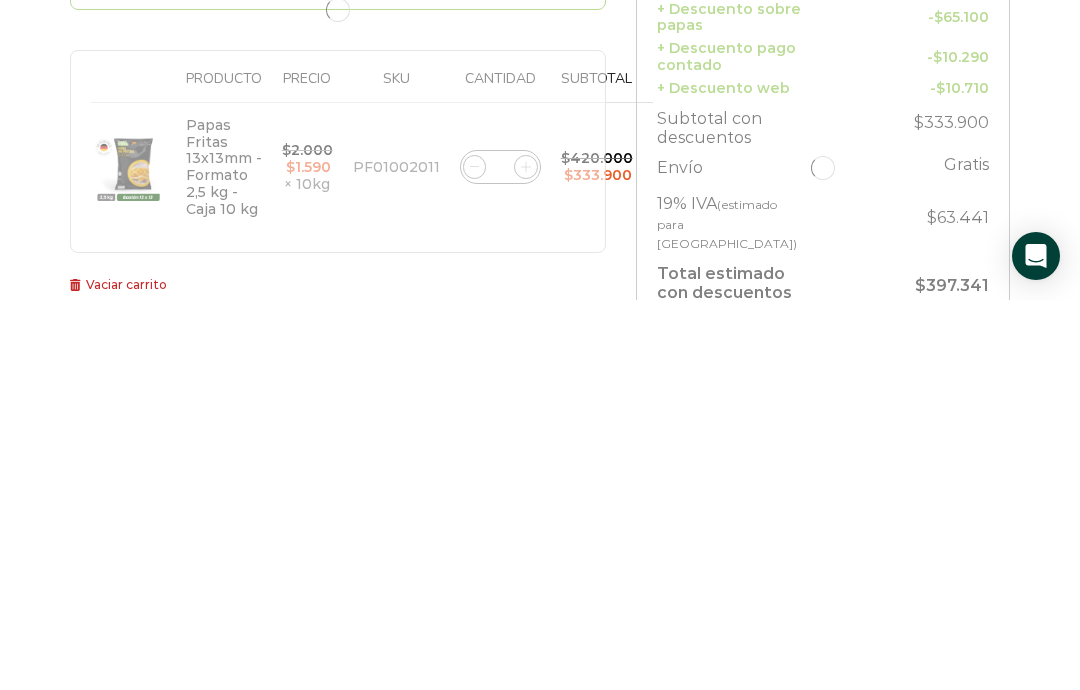 type on "**" 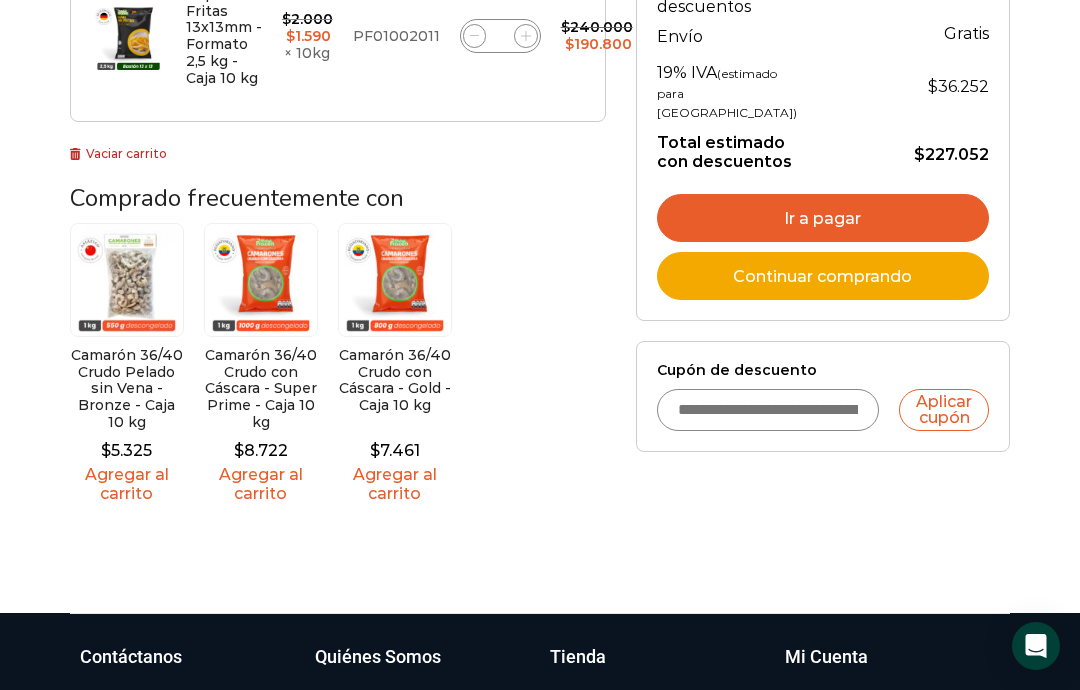 scroll, scrollTop: 664, scrollLeft: 0, axis: vertical 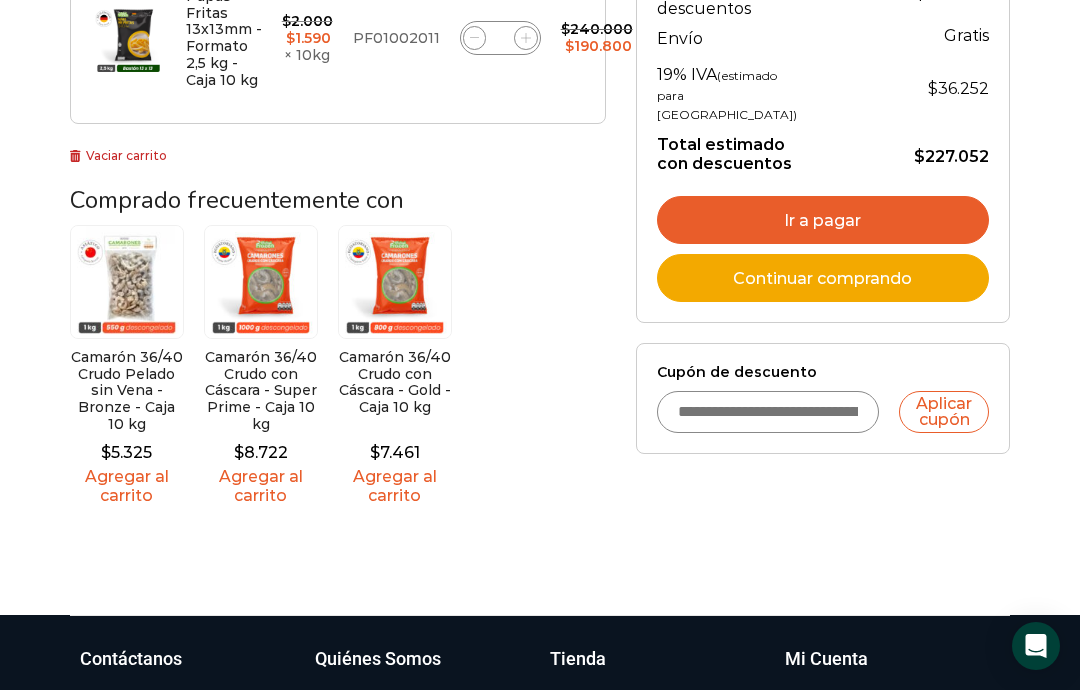 click on "Cupón de descuento" at bounding box center [768, 412] 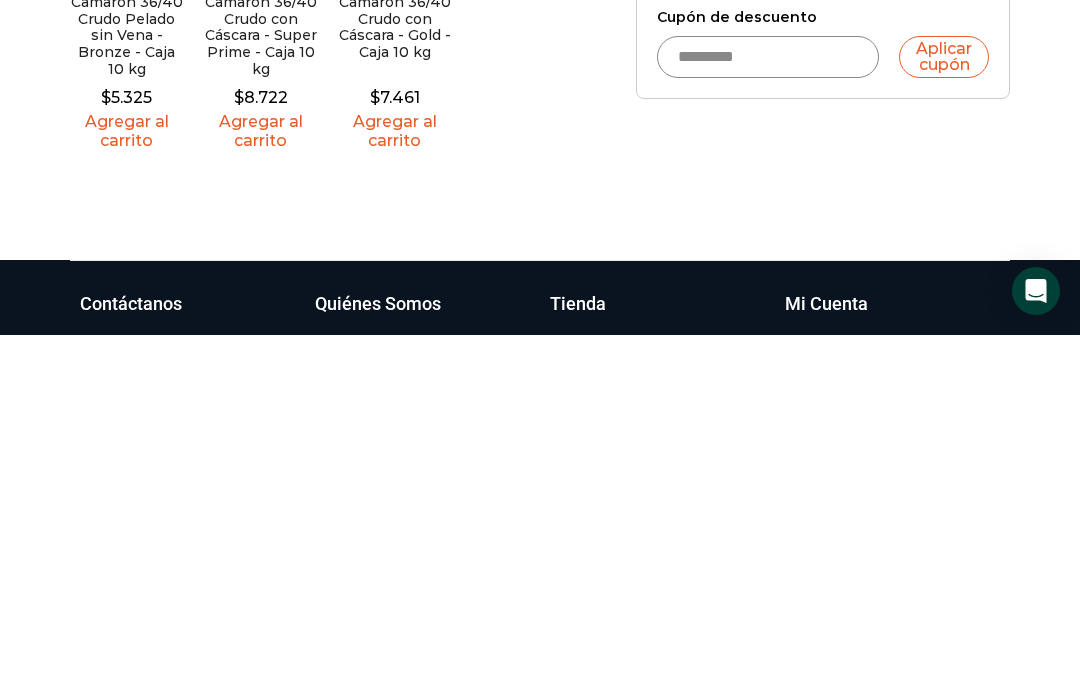 type on "*********" 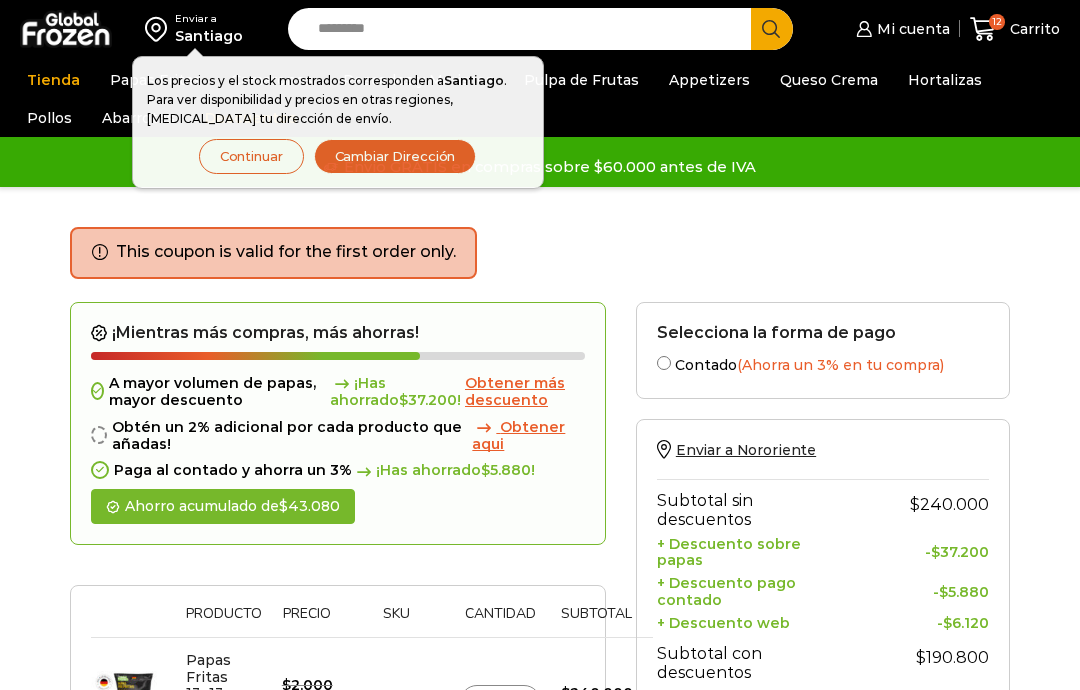 scroll, scrollTop: 0, scrollLeft: 0, axis: both 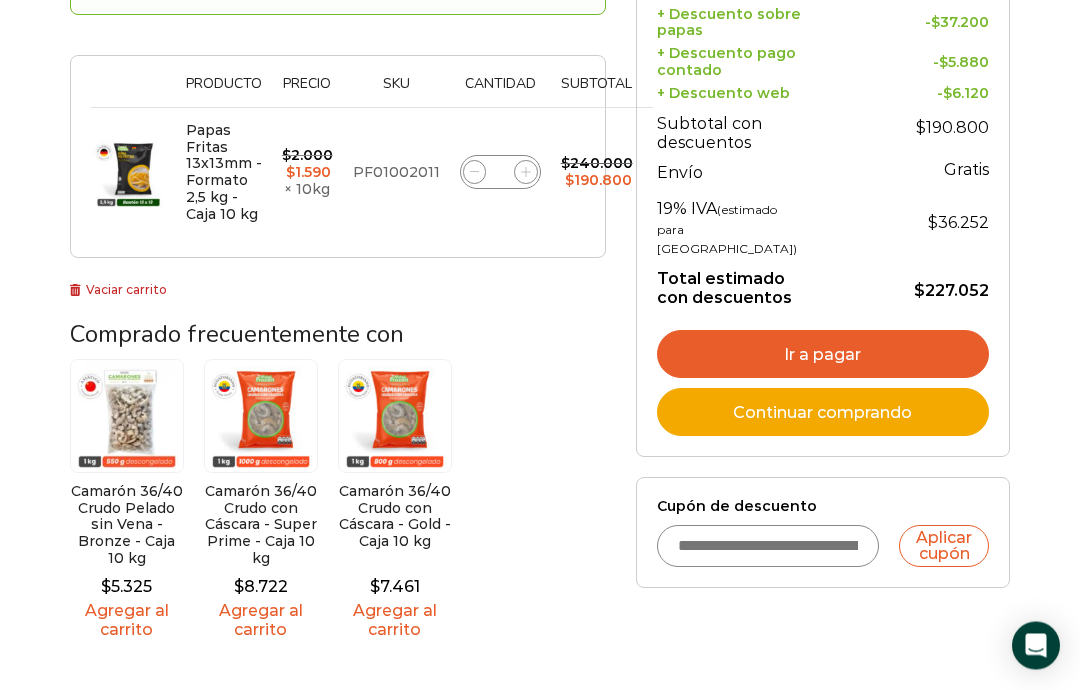 click on "Ir a pagar" at bounding box center [823, 355] 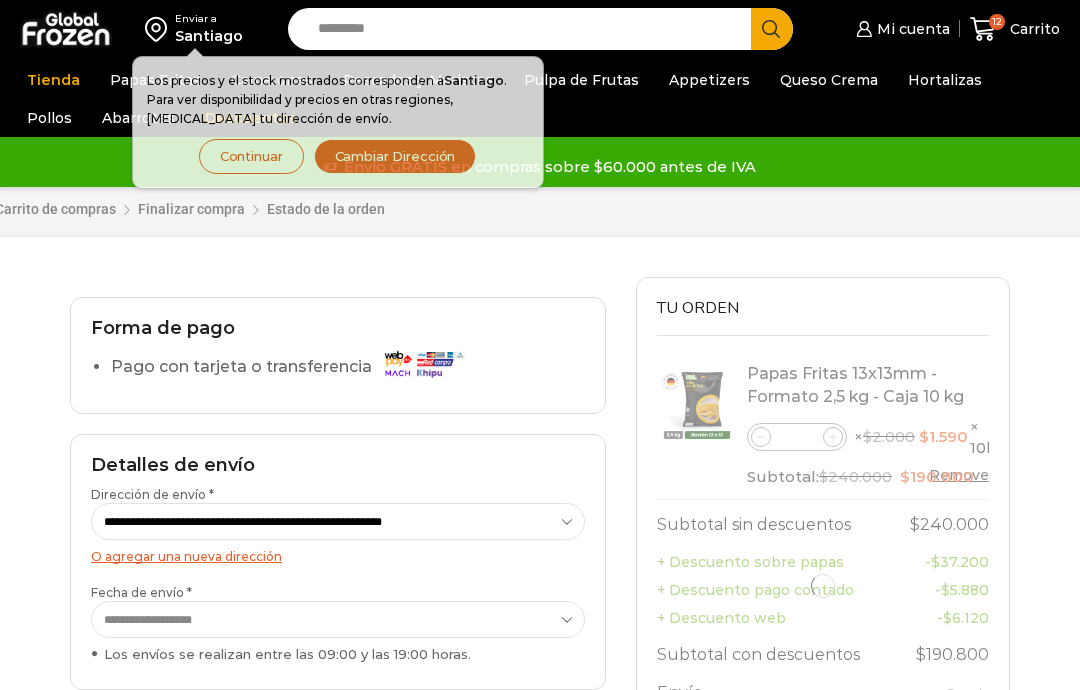 scroll, scrollTop: 0, scrollLeft: 0, axis: both 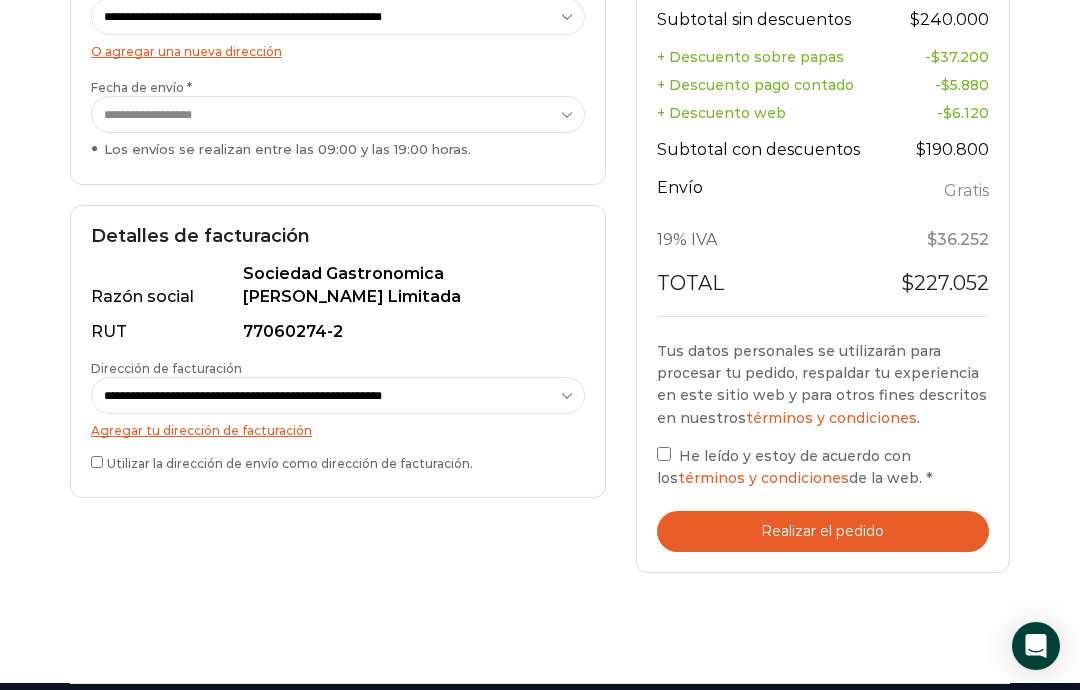click on "He leído y estoy de acuerdo con los  términos y condiciones  de la web.   *" at bounding box center (823, 466) 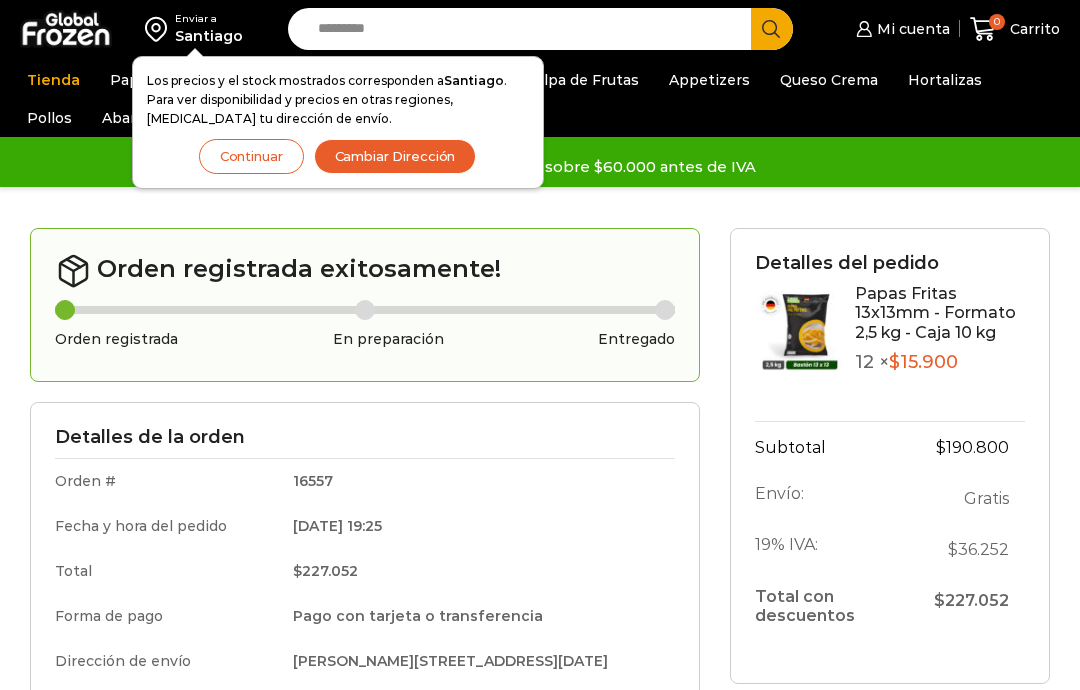 scroll, scrollTop: 0, scrollLeft: 0, axis: both 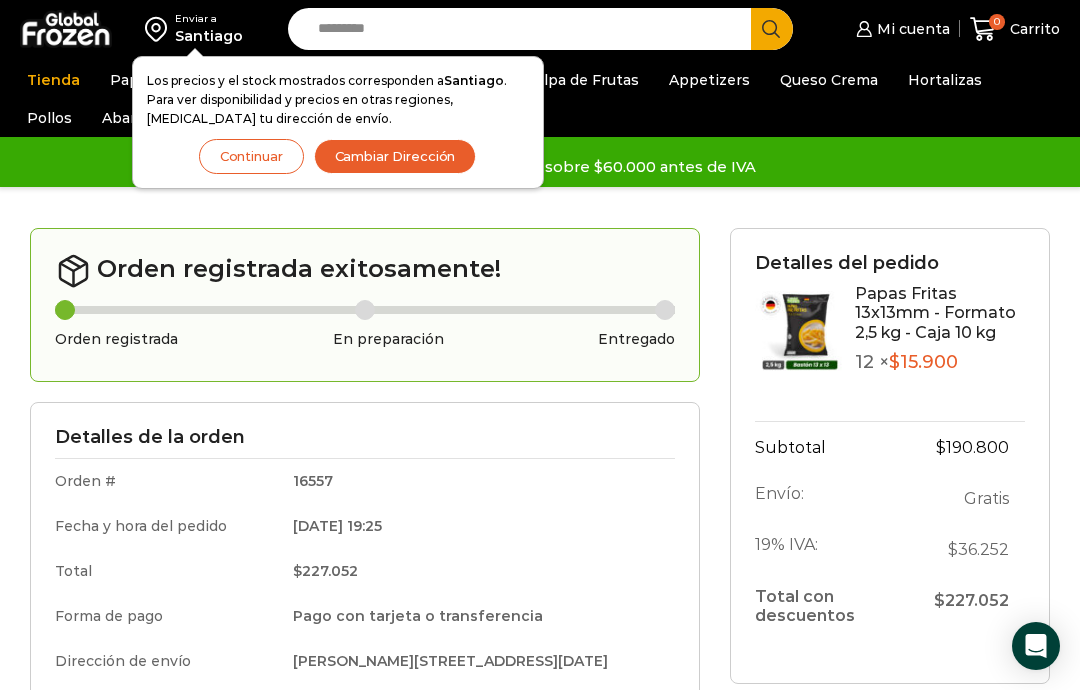 click on "Continuar" at bounding box center (251, 156) 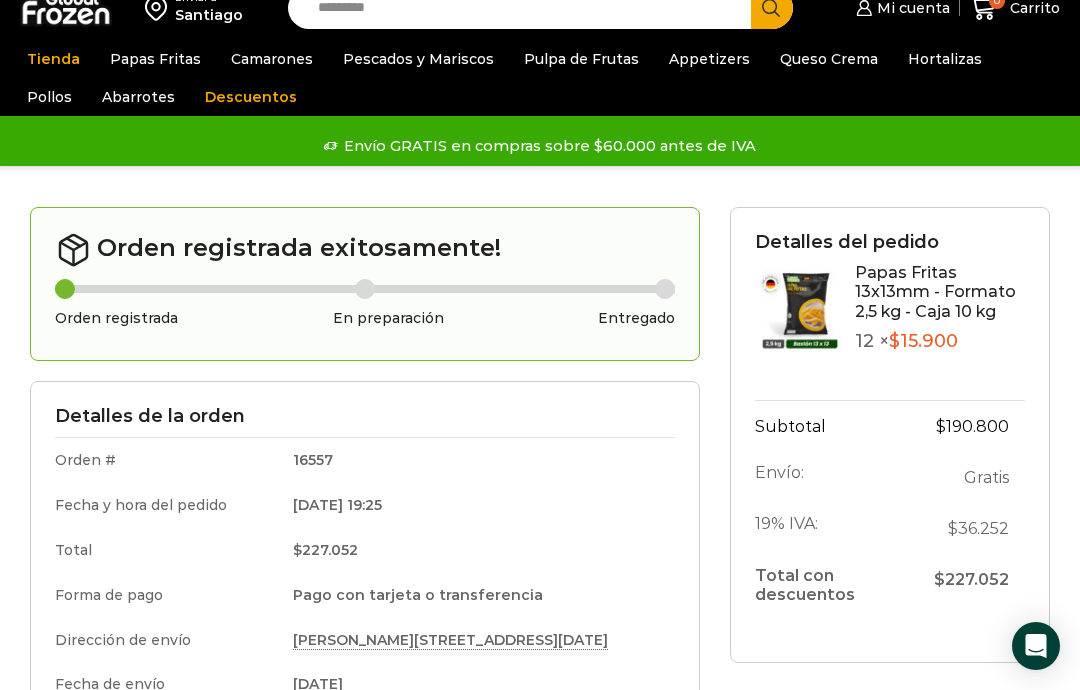 scroll, scrollTop: 0, scrollLeft: 0, axis: both 